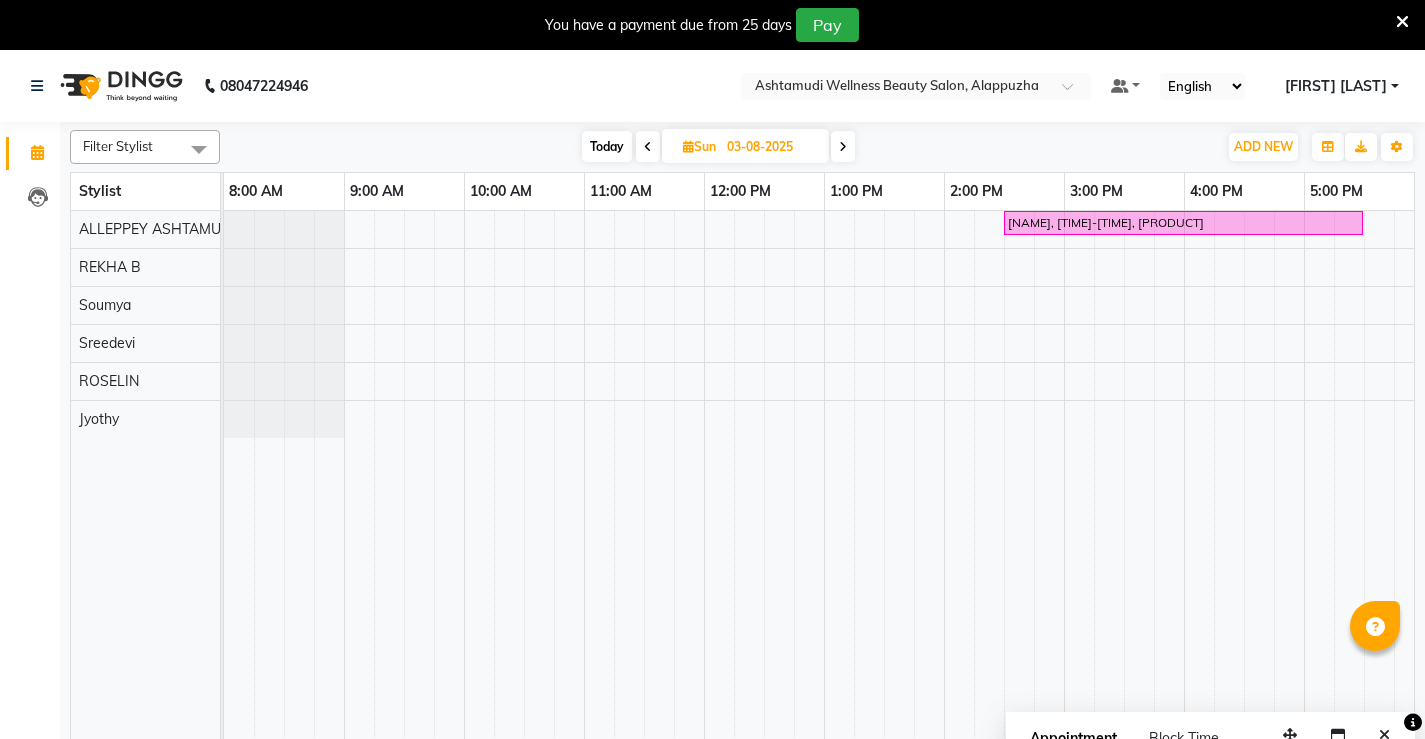 scroll, scrollTop: 50, scrollLeft: 0, axis: vertical 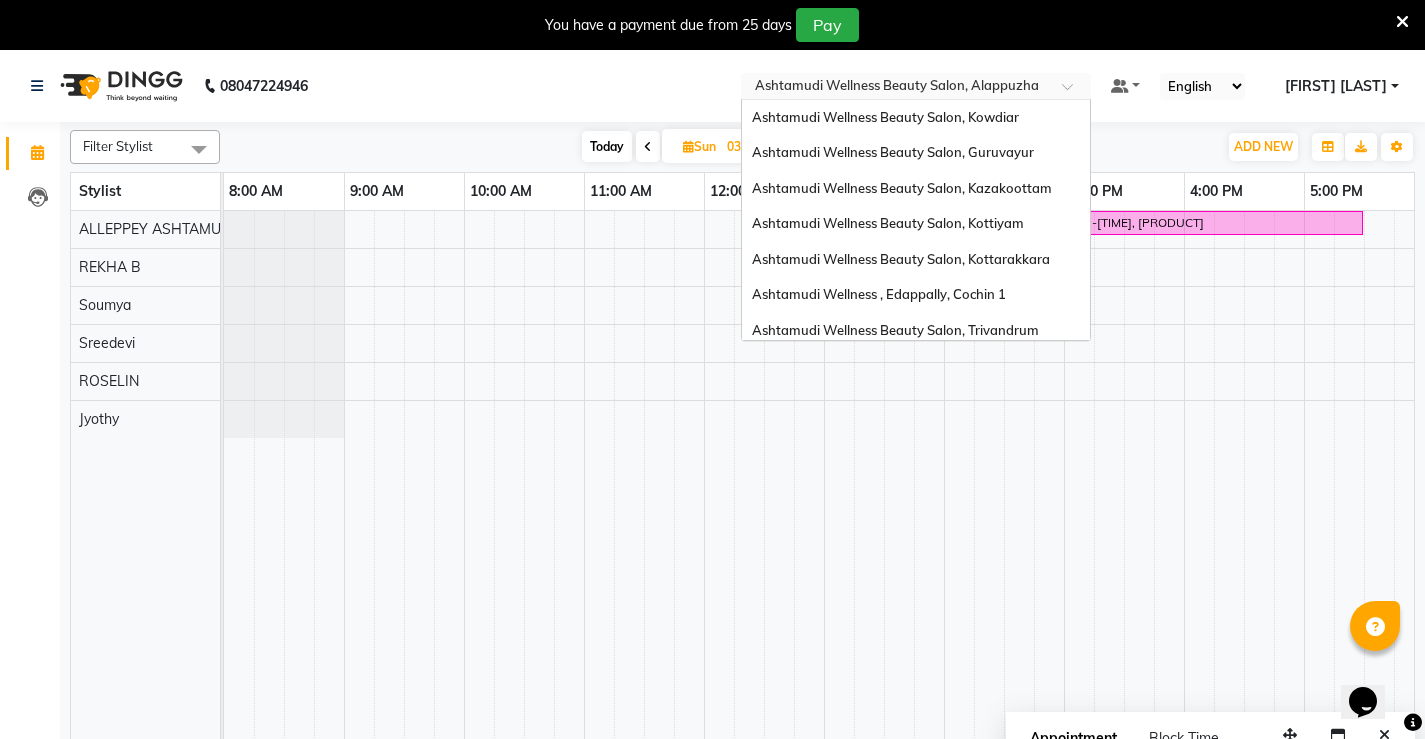click at bounding box center (1074, 92) 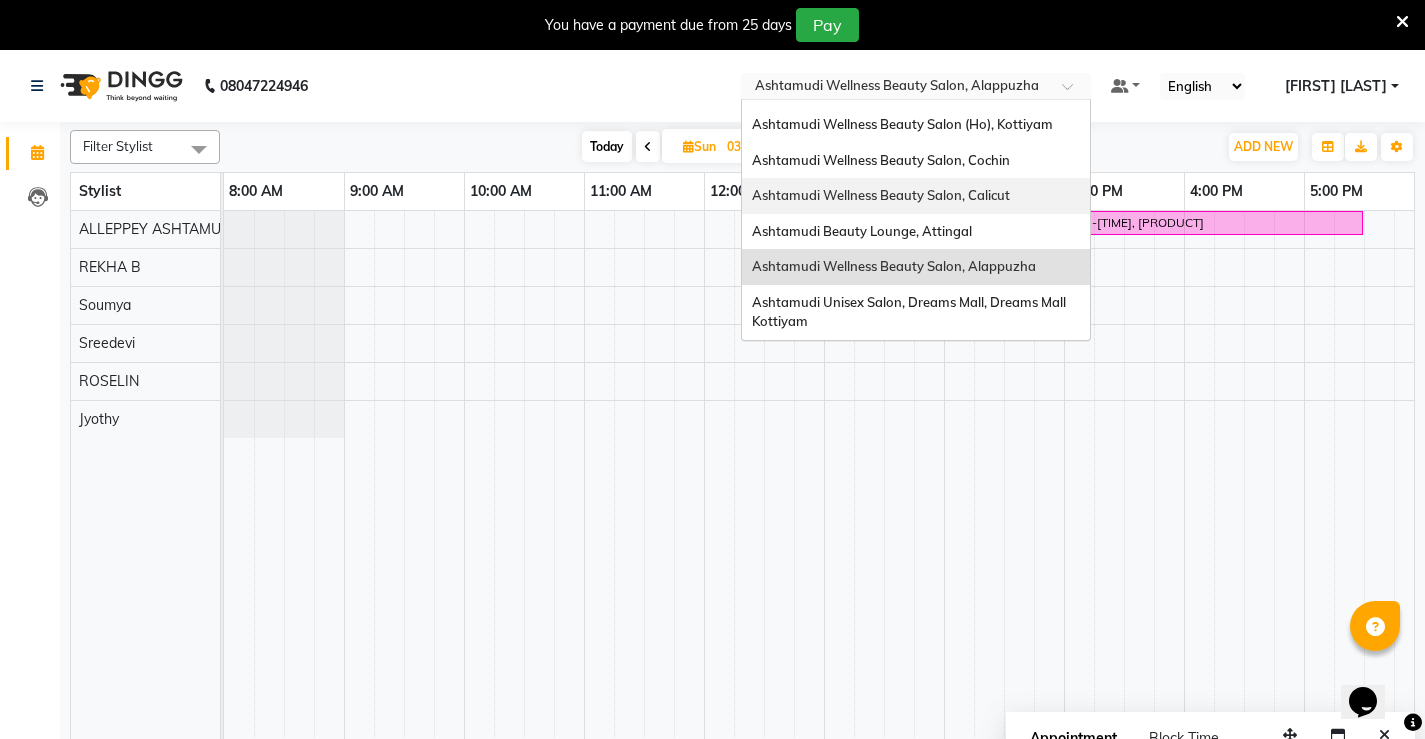 click on "Ashtamudi Wellness Beauty Salon, Calicut" at bounding box center (881, 195) 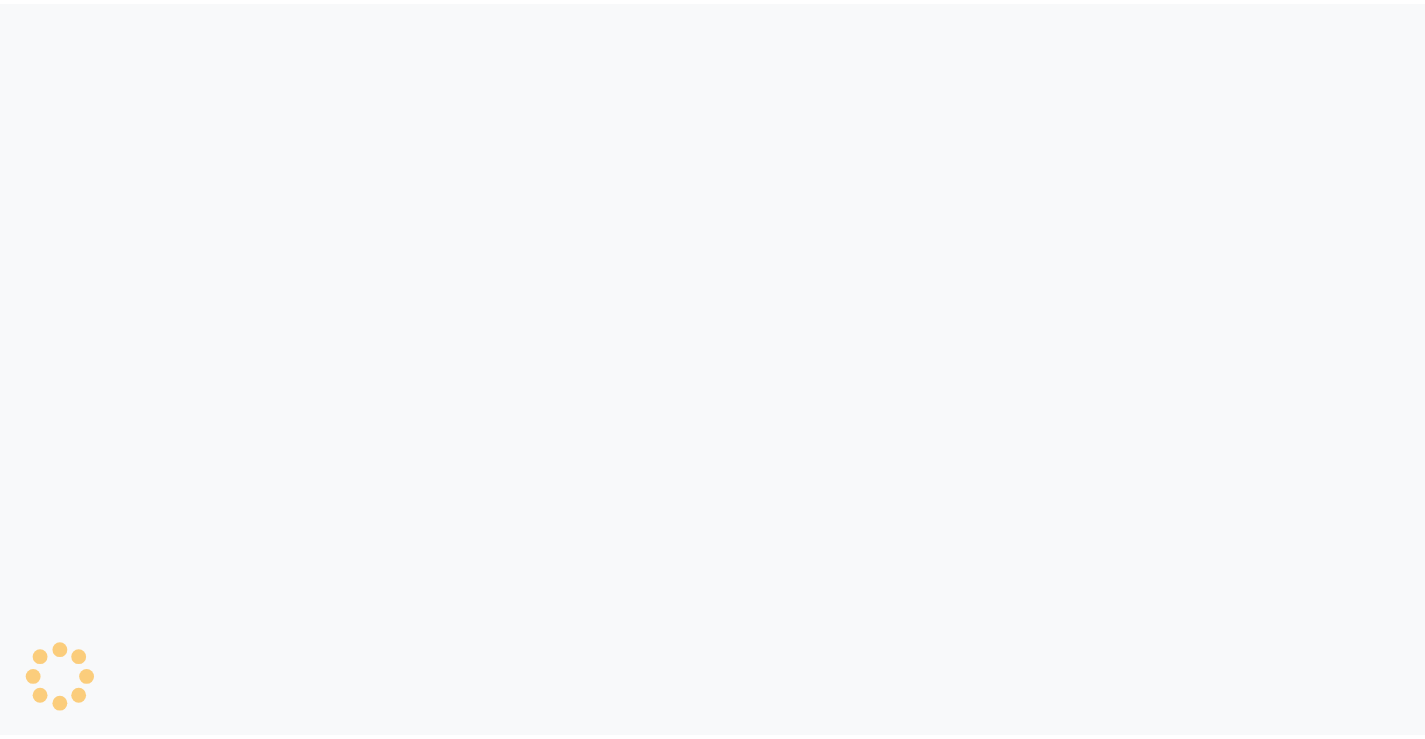 scroll, scrollTop: 0, scrollLeft: 0, axis: both 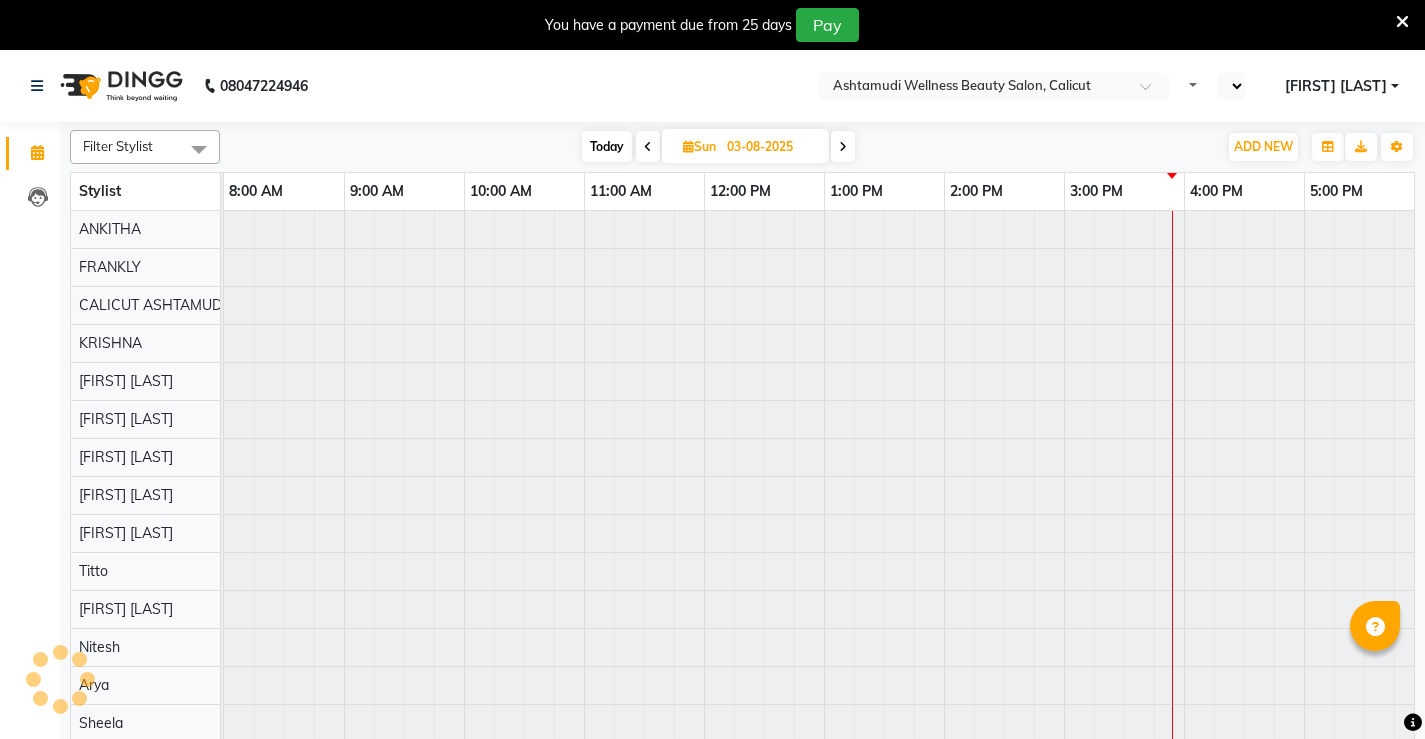 select on "en" 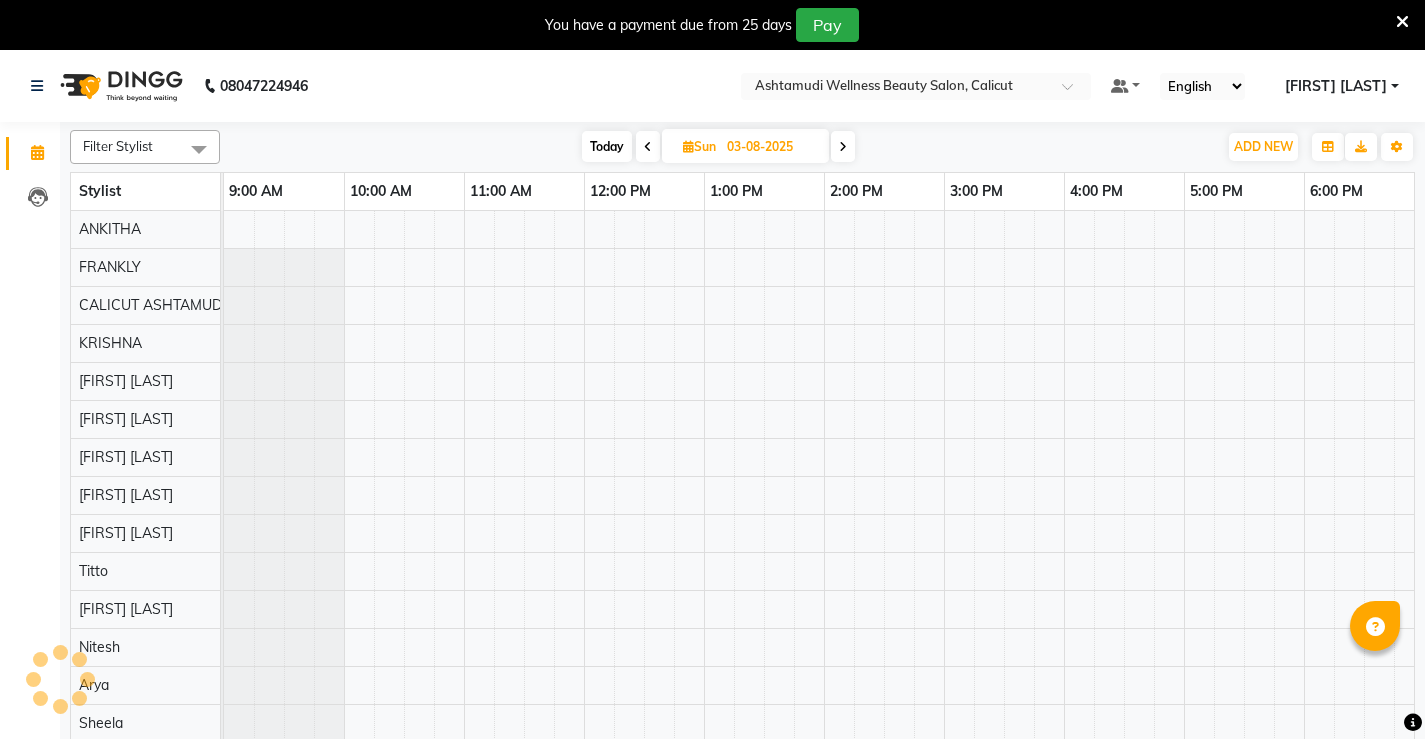 scroll, scrollTop: 0, scrollLeft: 0, axis: both 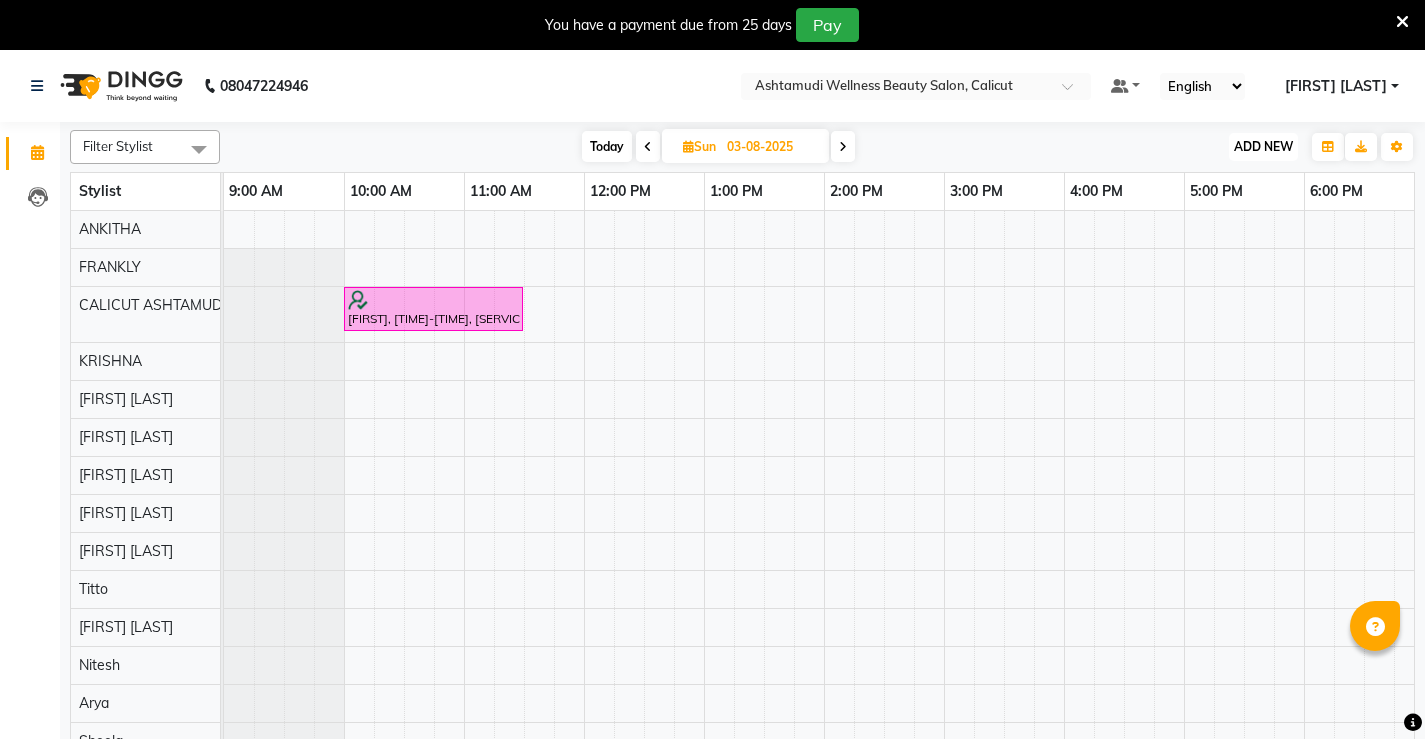 click on "ADD NEW" at bounding box center (1263, 146) 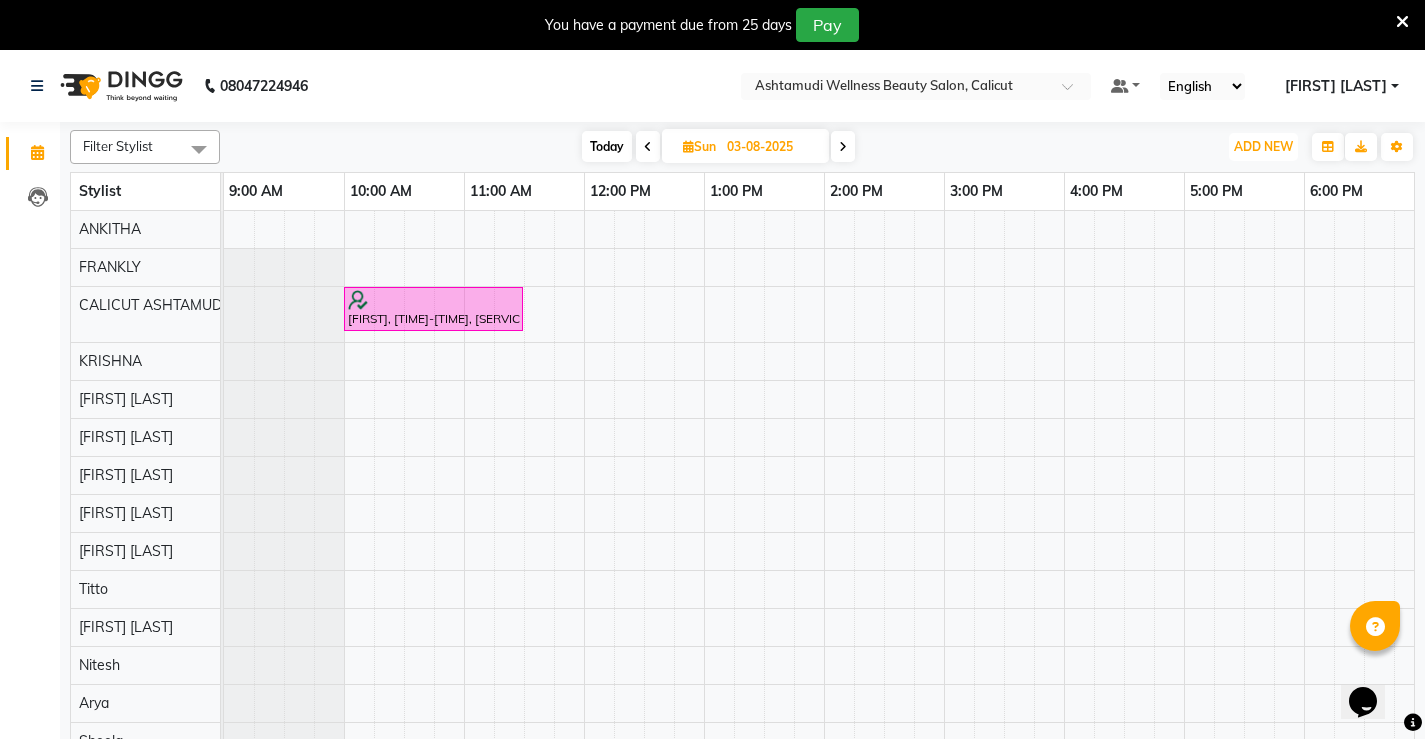 scroll, scrollTop: 0, scrollLeft: 0, axis: both 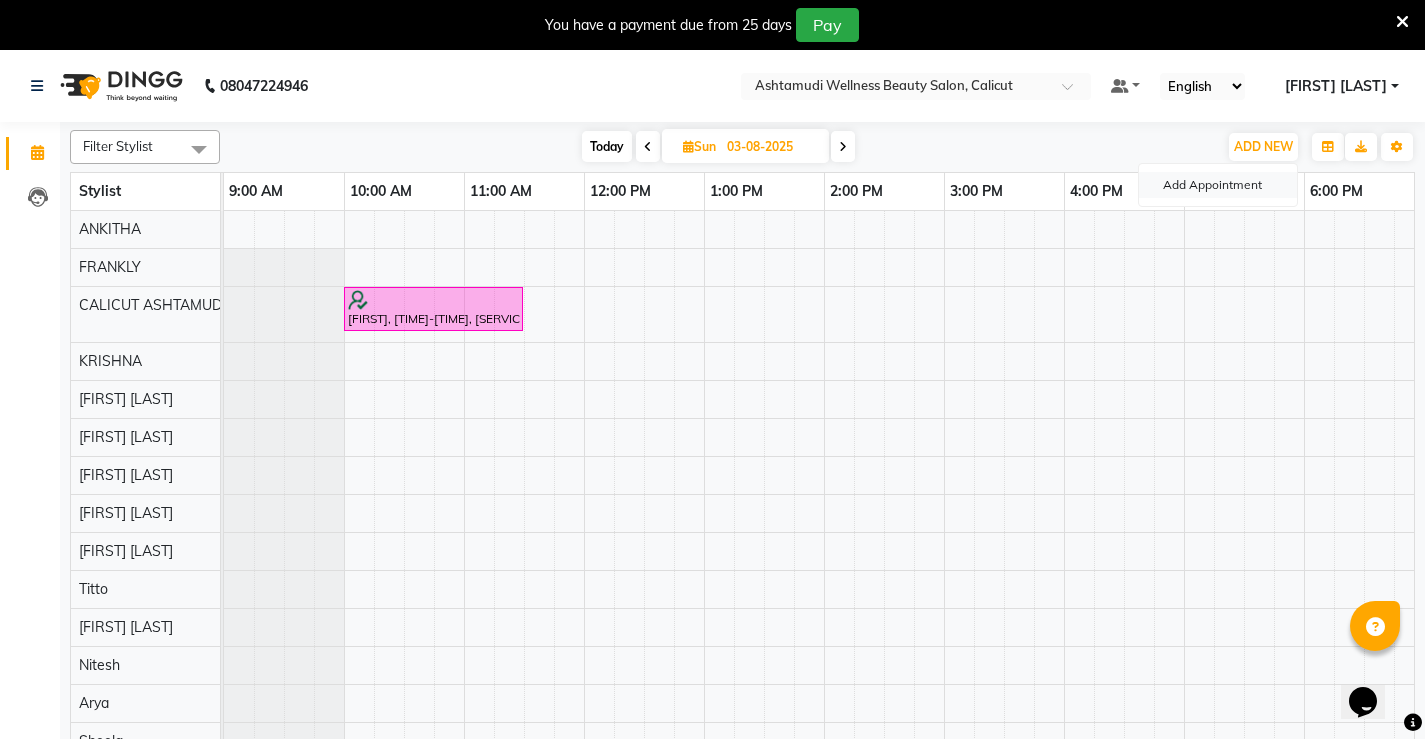 click on "Add Appointment" at bounding box center (1218, 185) 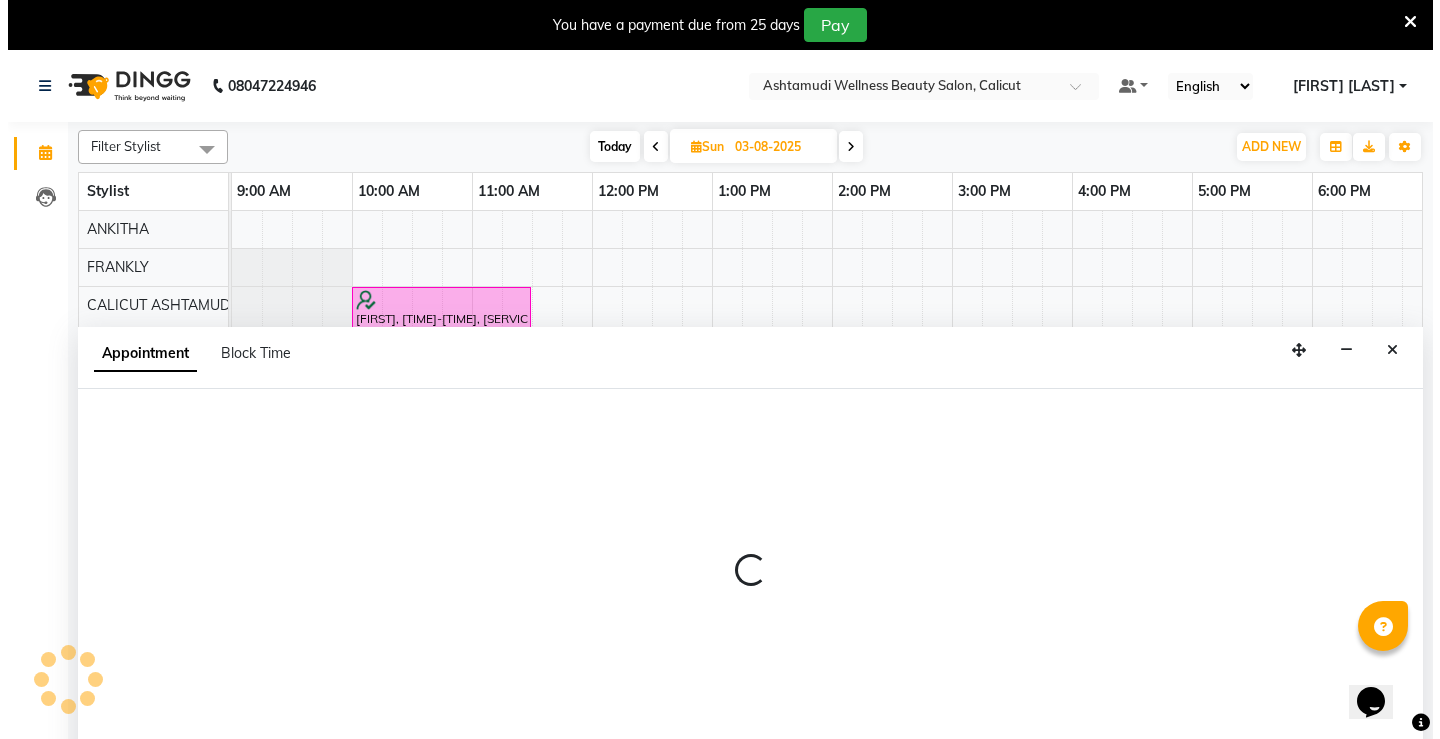 scroll, scrollTop: 50, scrollLeft: 0, axis: vertical 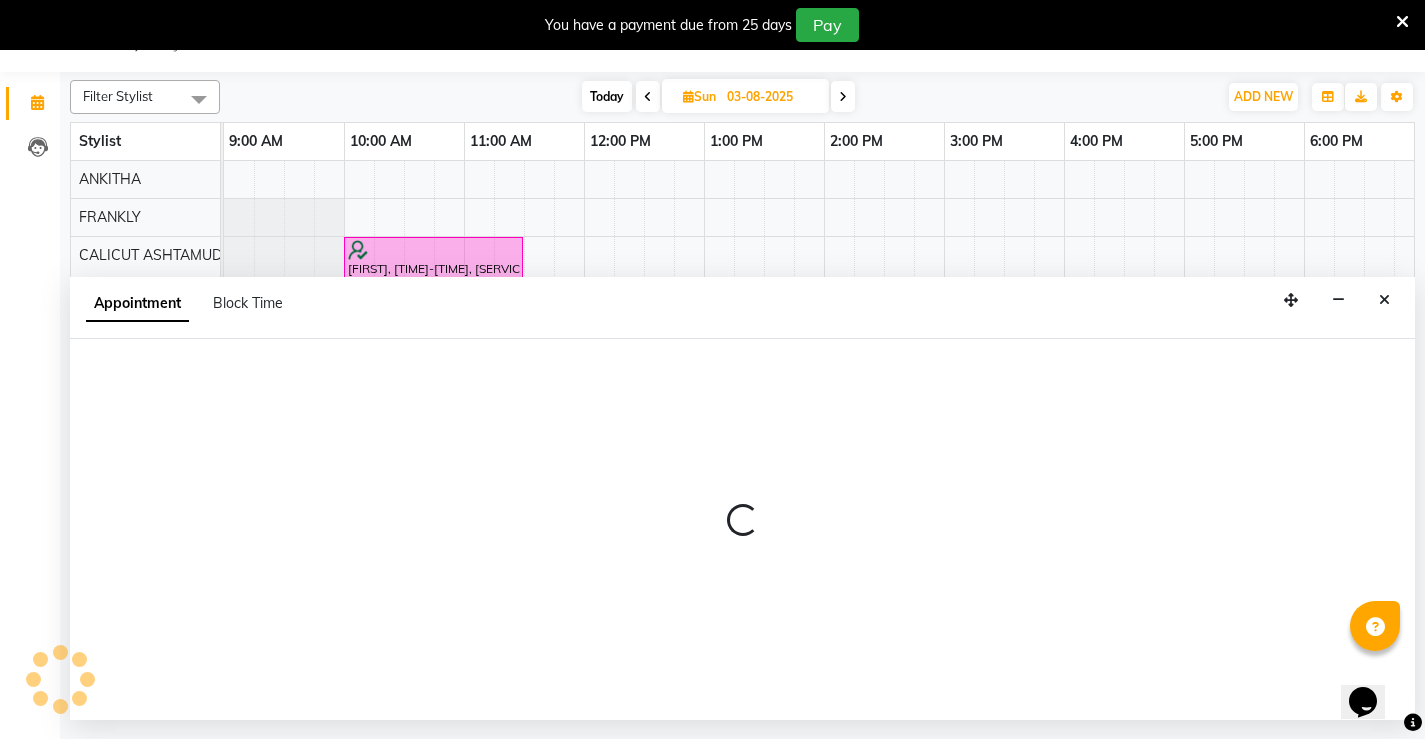 select on "tentative" 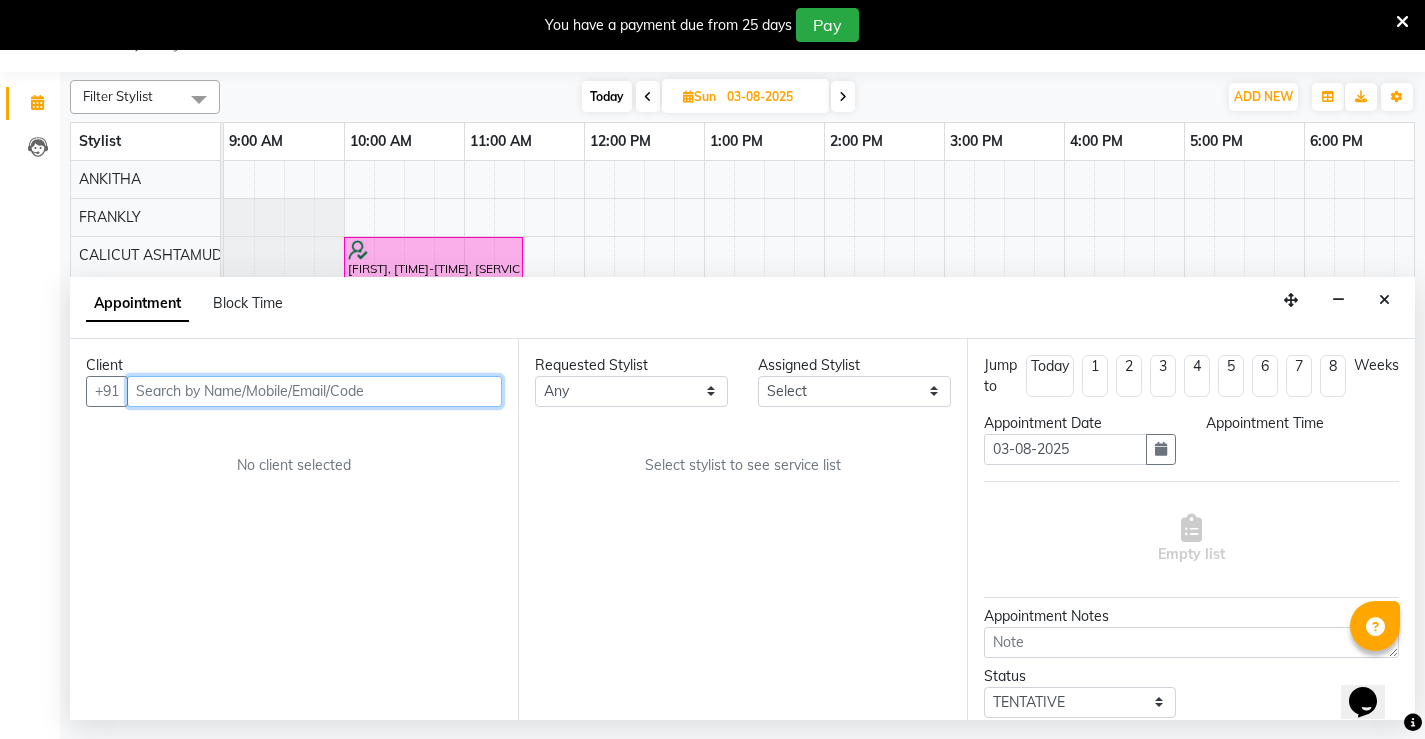select on "600" 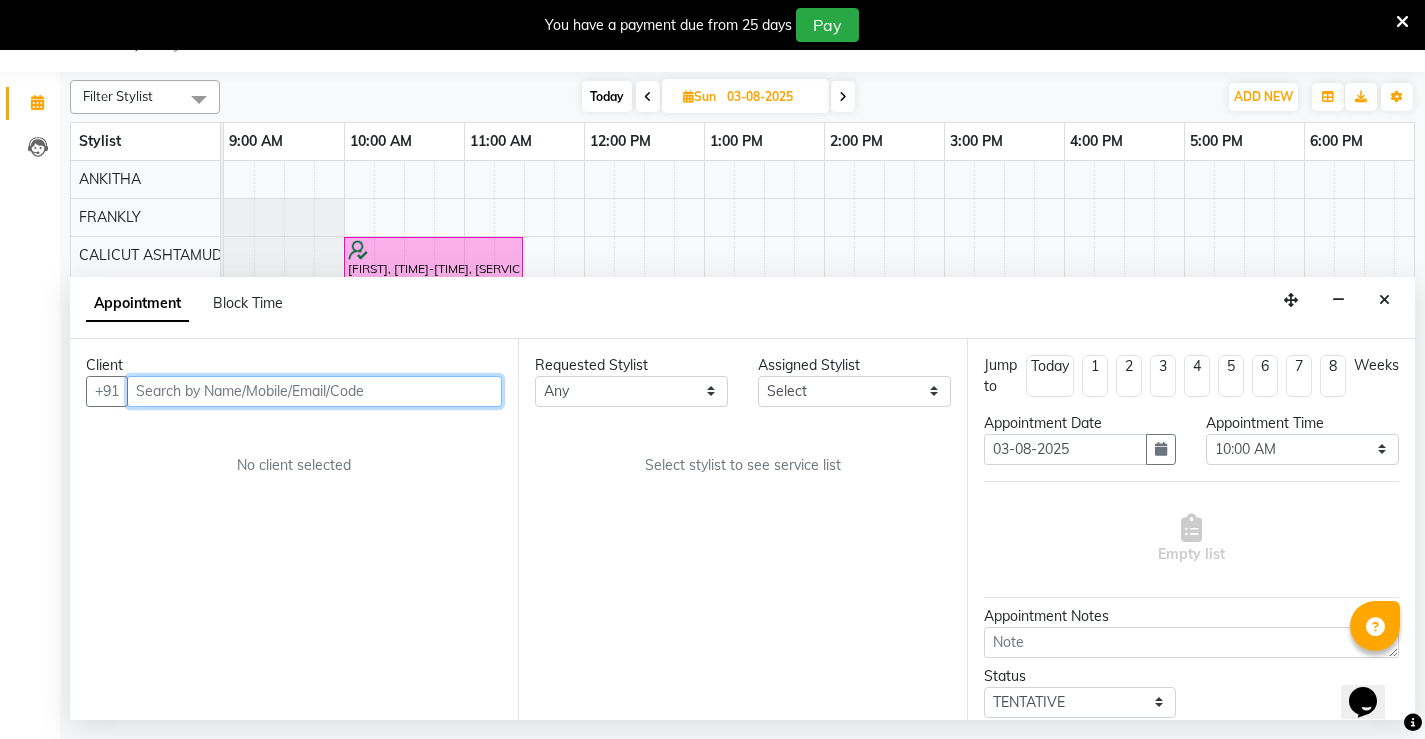 paste on "[PHONE]" 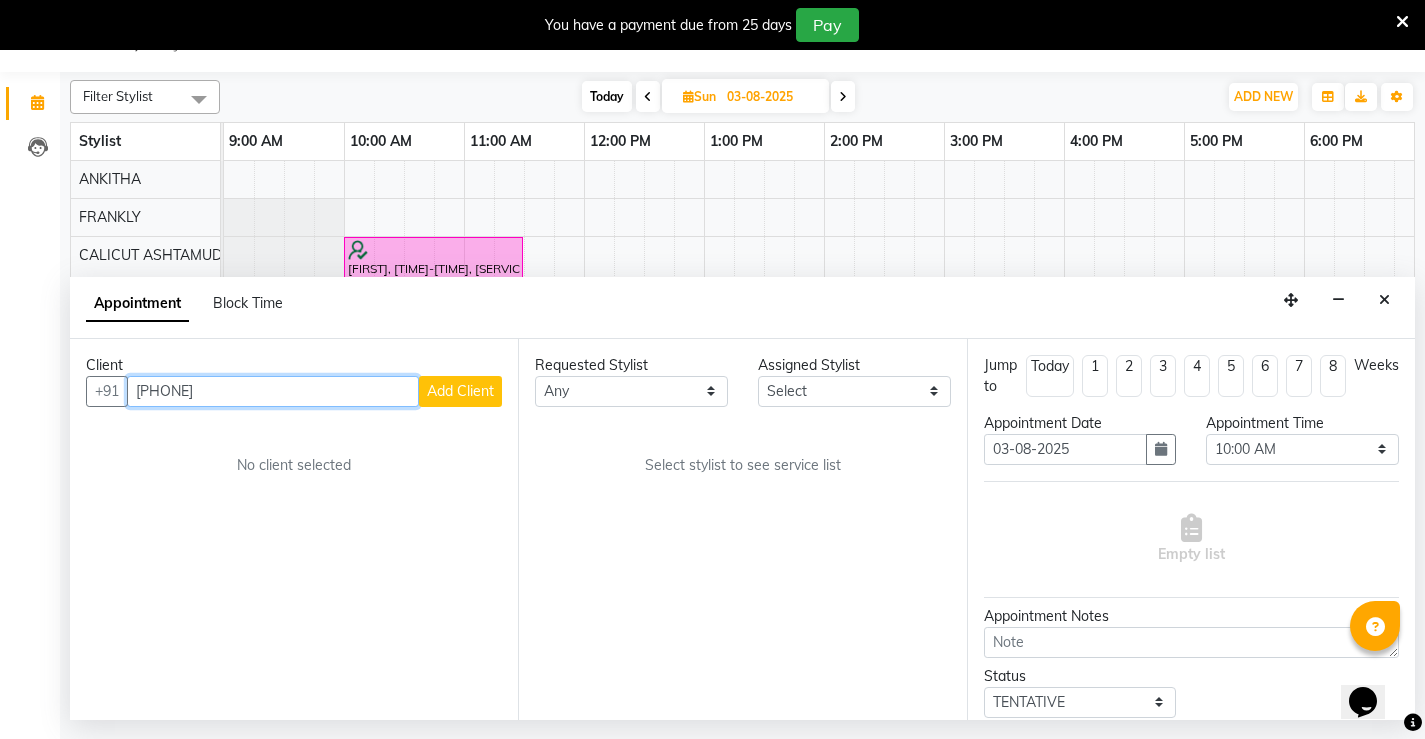 type on "[PHONE]" 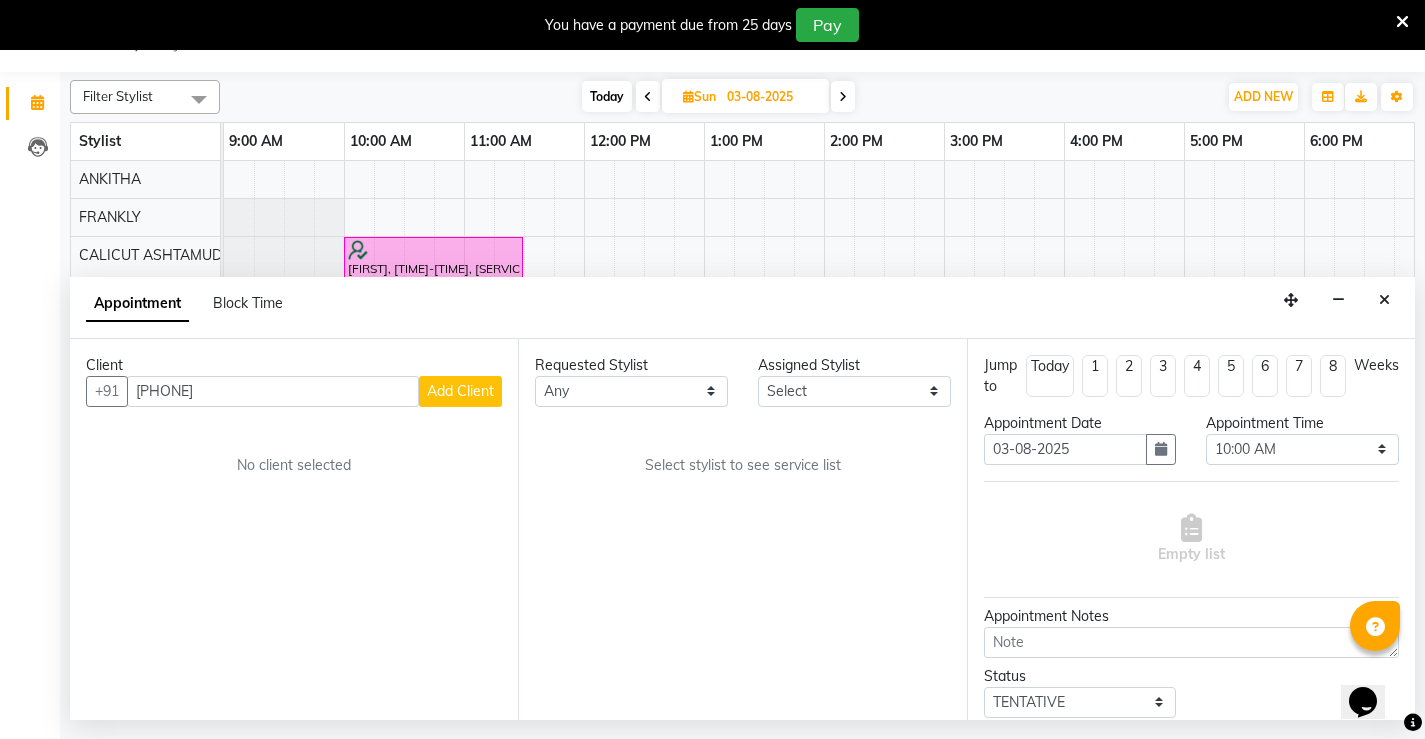 click on "Add Client" at bounding box center [460, 391] 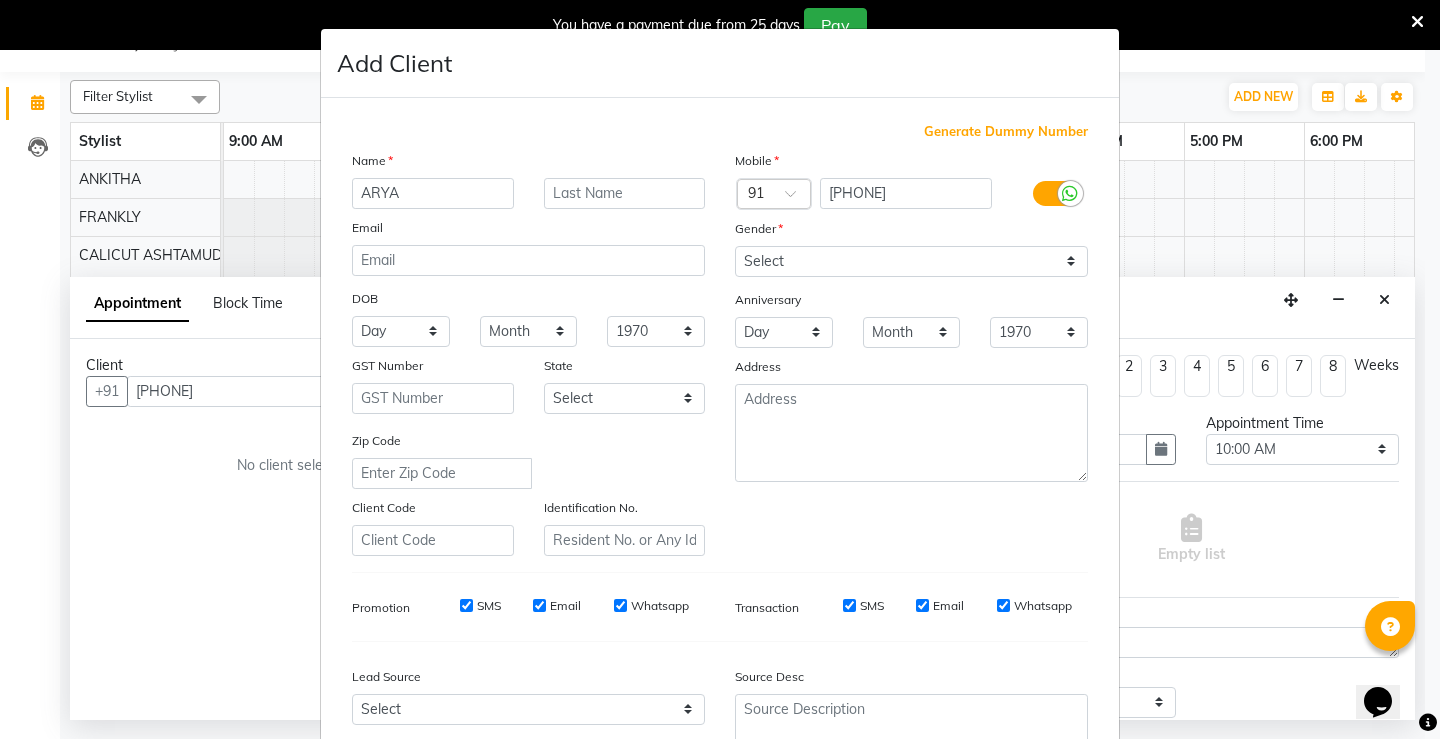 type on "ARYA" 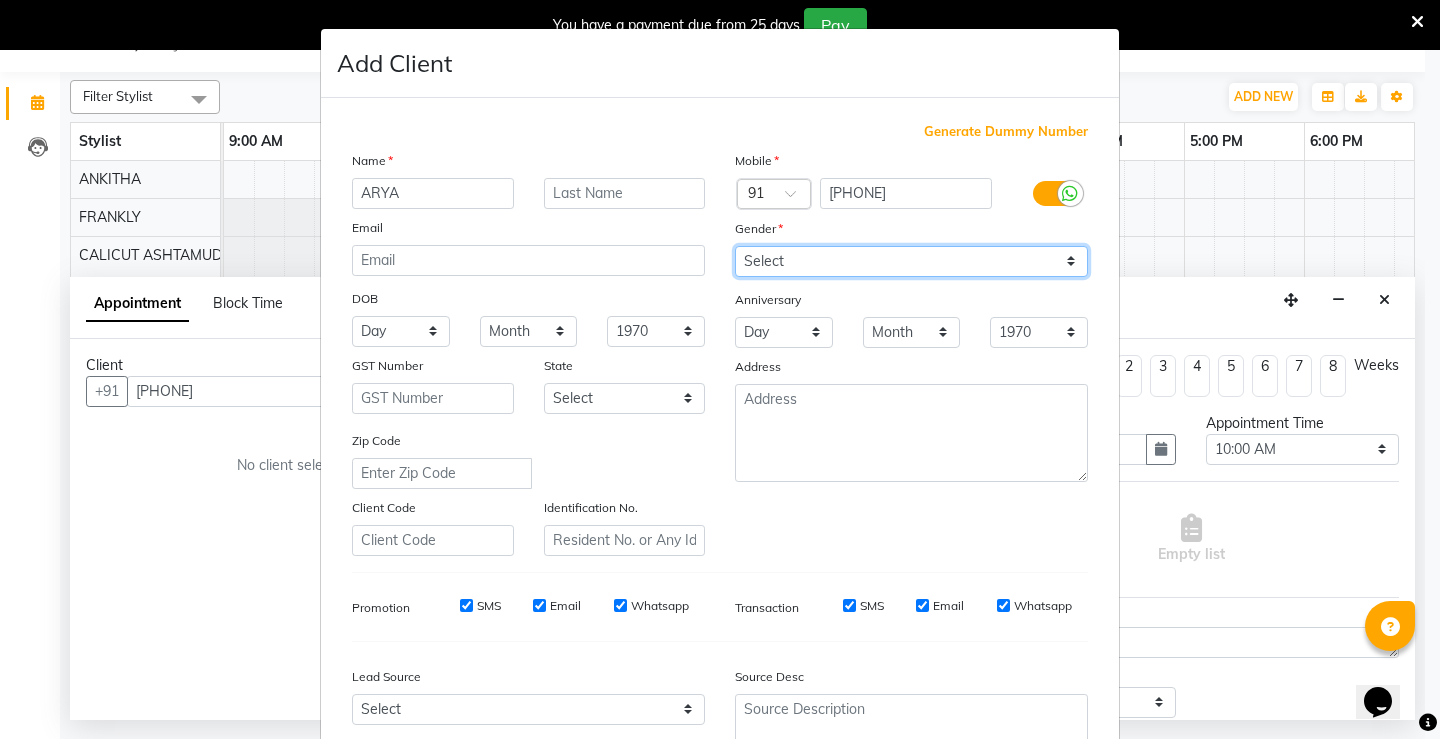 click on "Select Male Female Other Prefer Not To Say" at bounding box center [911, 261] 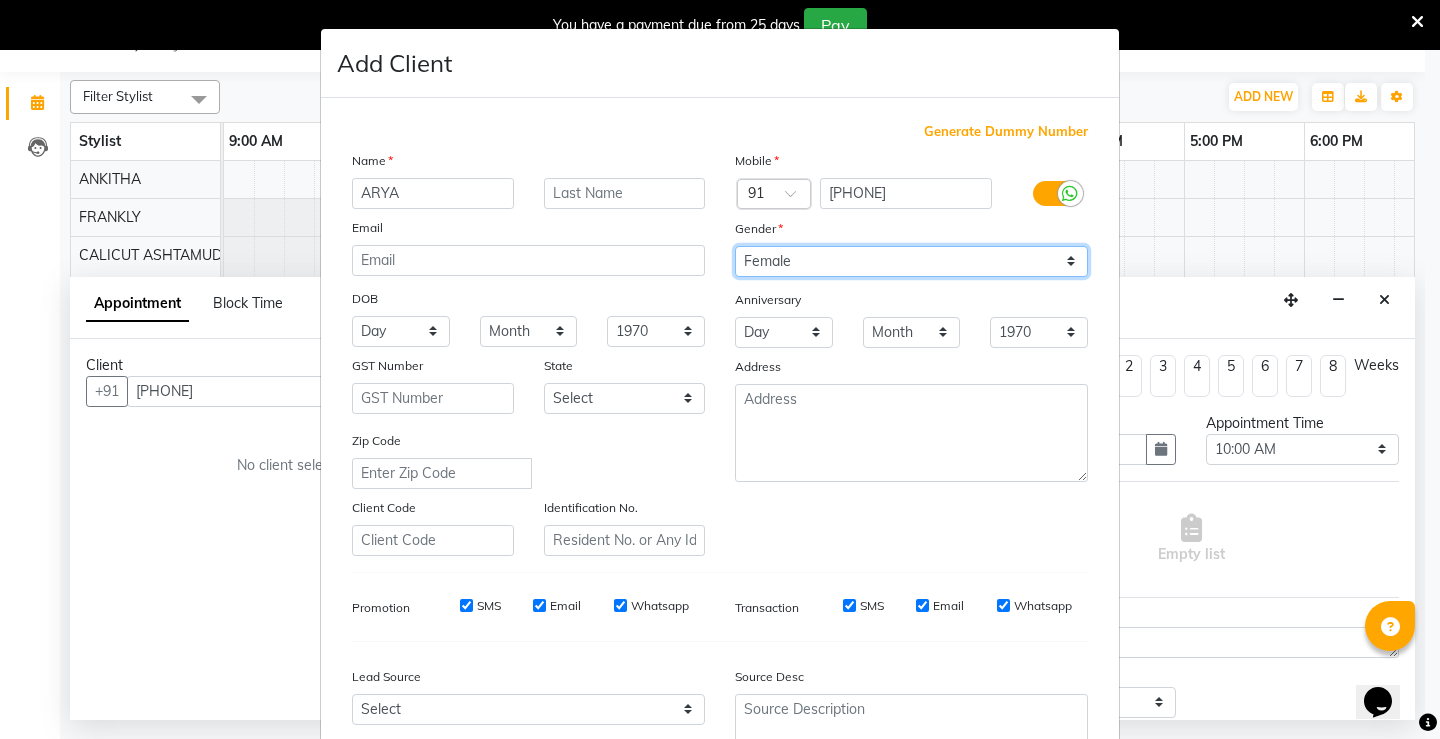 click on "Select Male Female Other Prefer Not To Say" at bounding box center [911, 261] 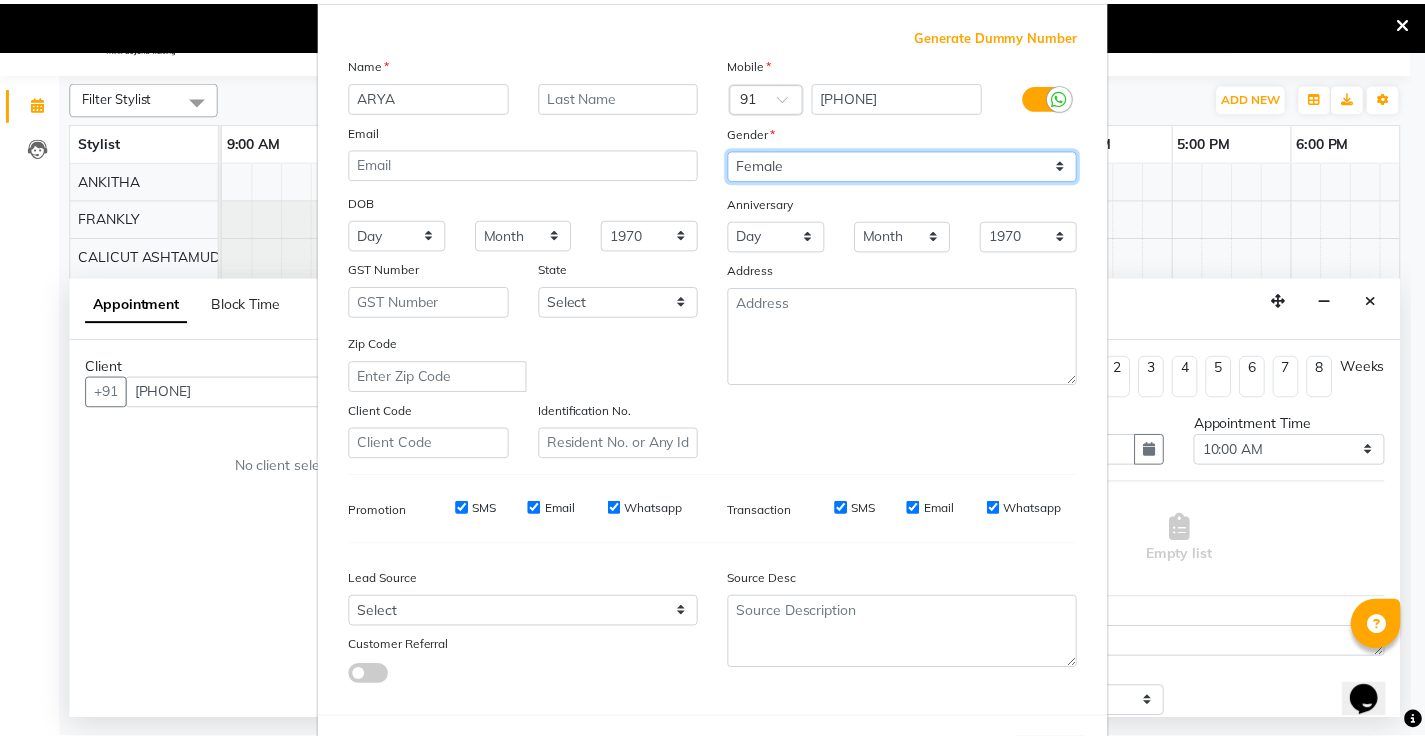 scroll, scrollTop: 184, scrollLeft: 0, axis: vertical 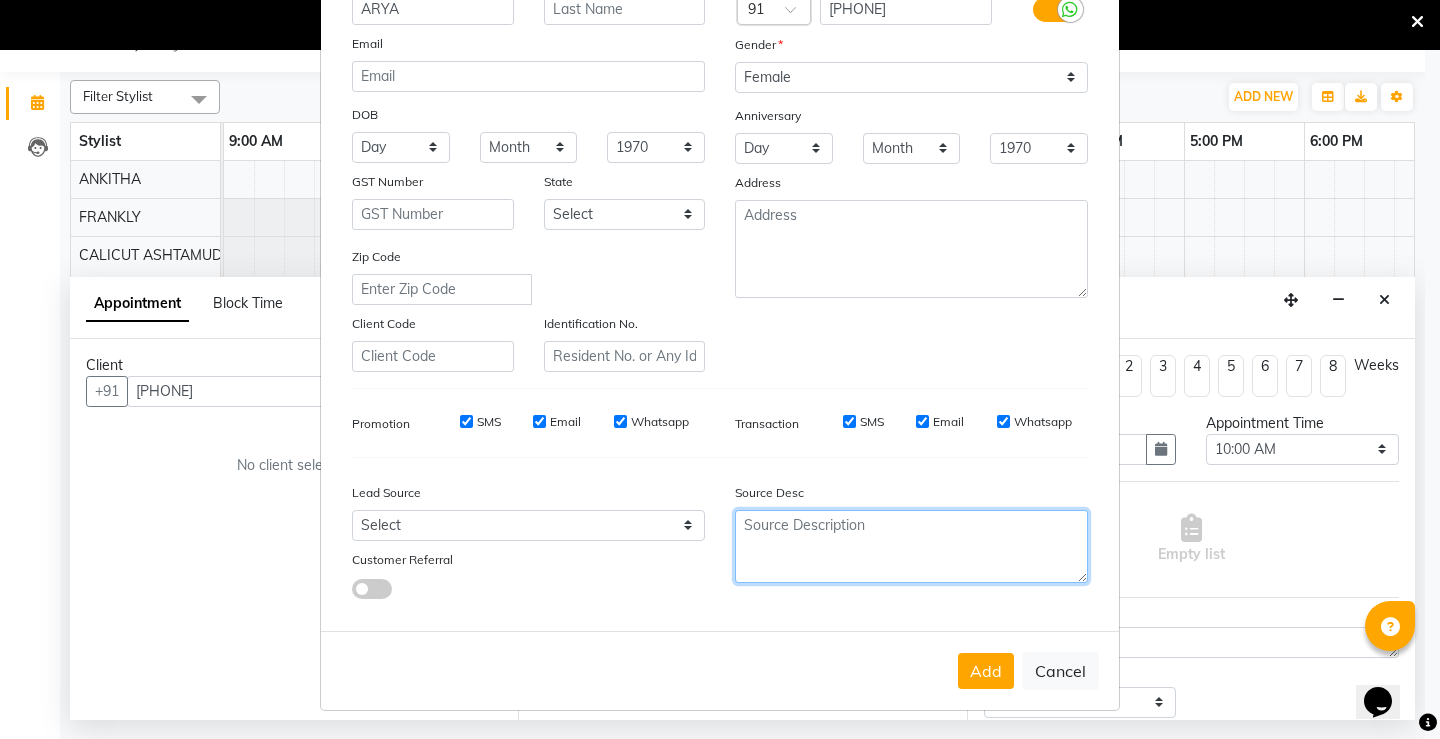 click at bounding box center (911, 546) 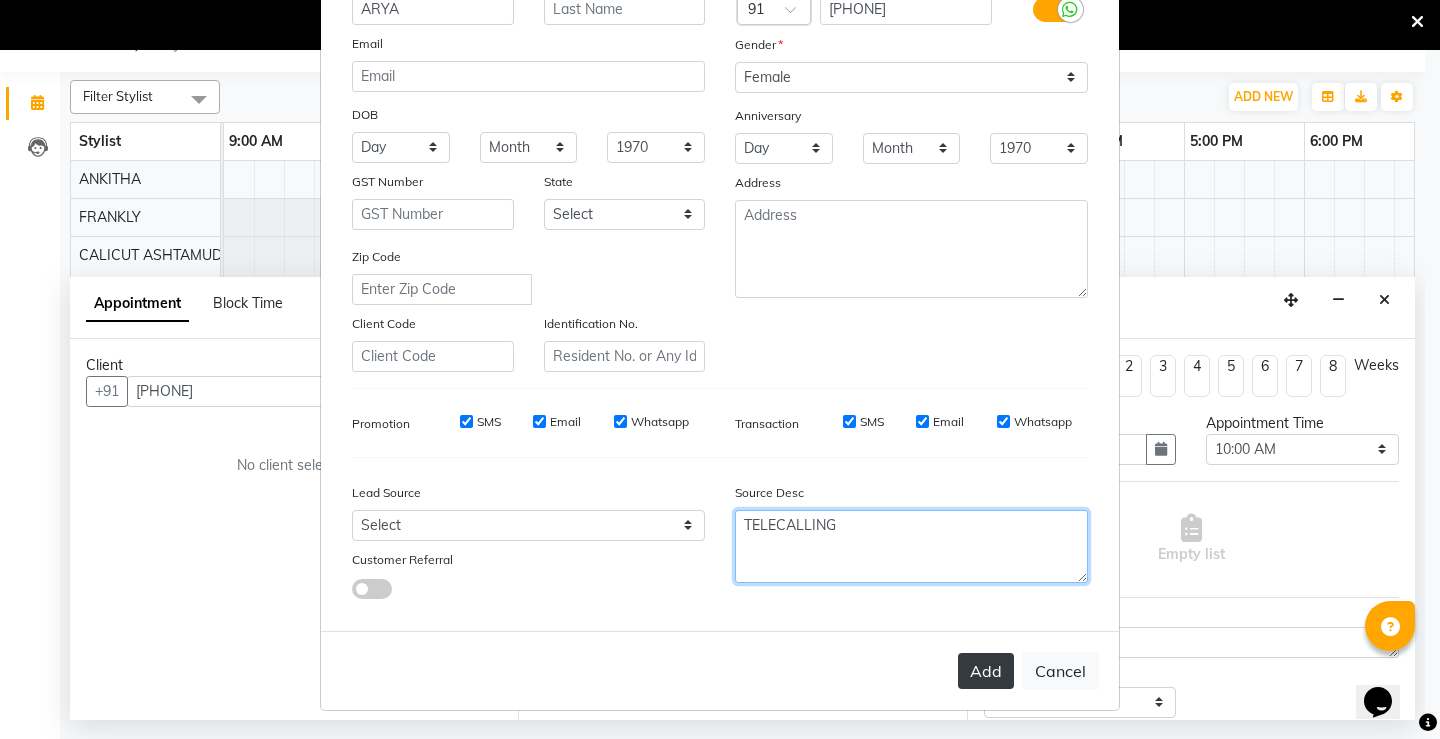 type on "TELECALLING" 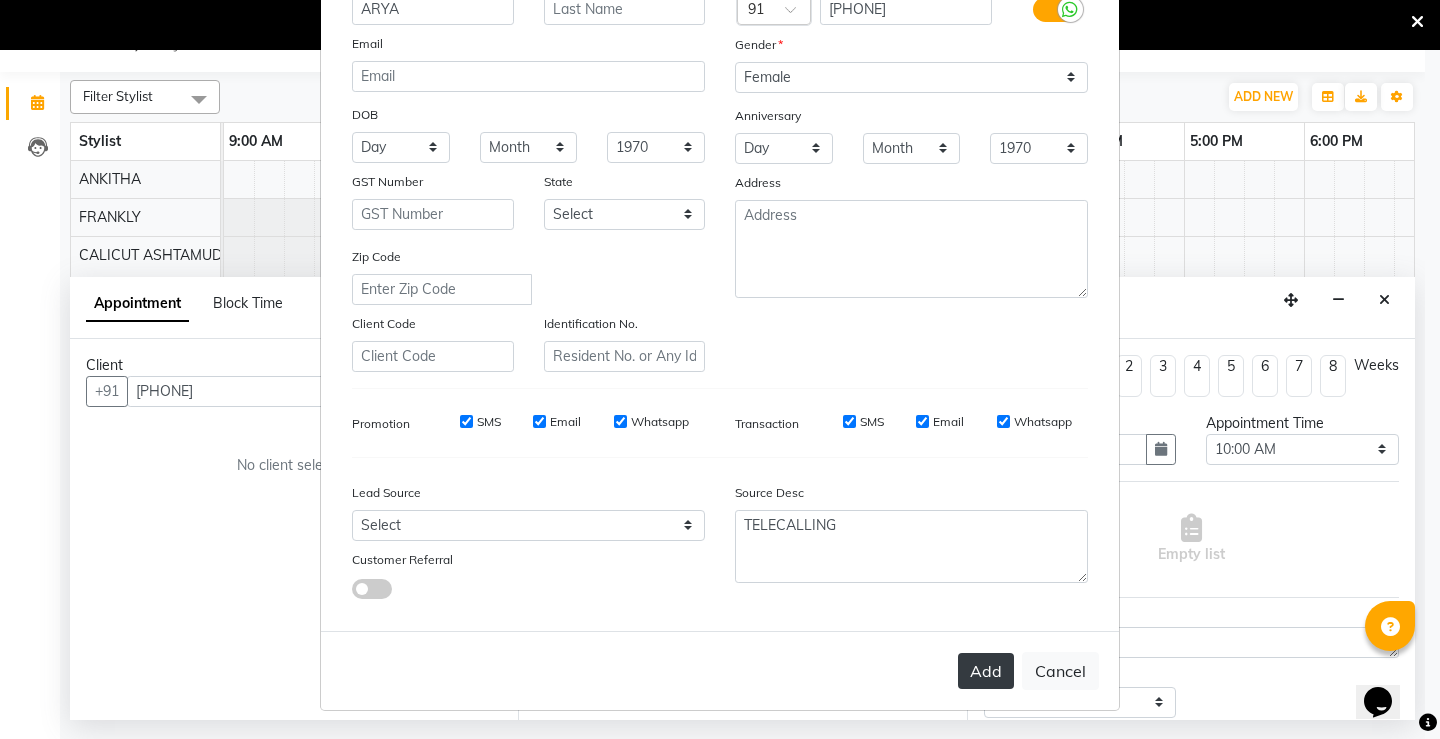 click on "Add" at bounding box center (986, 671) 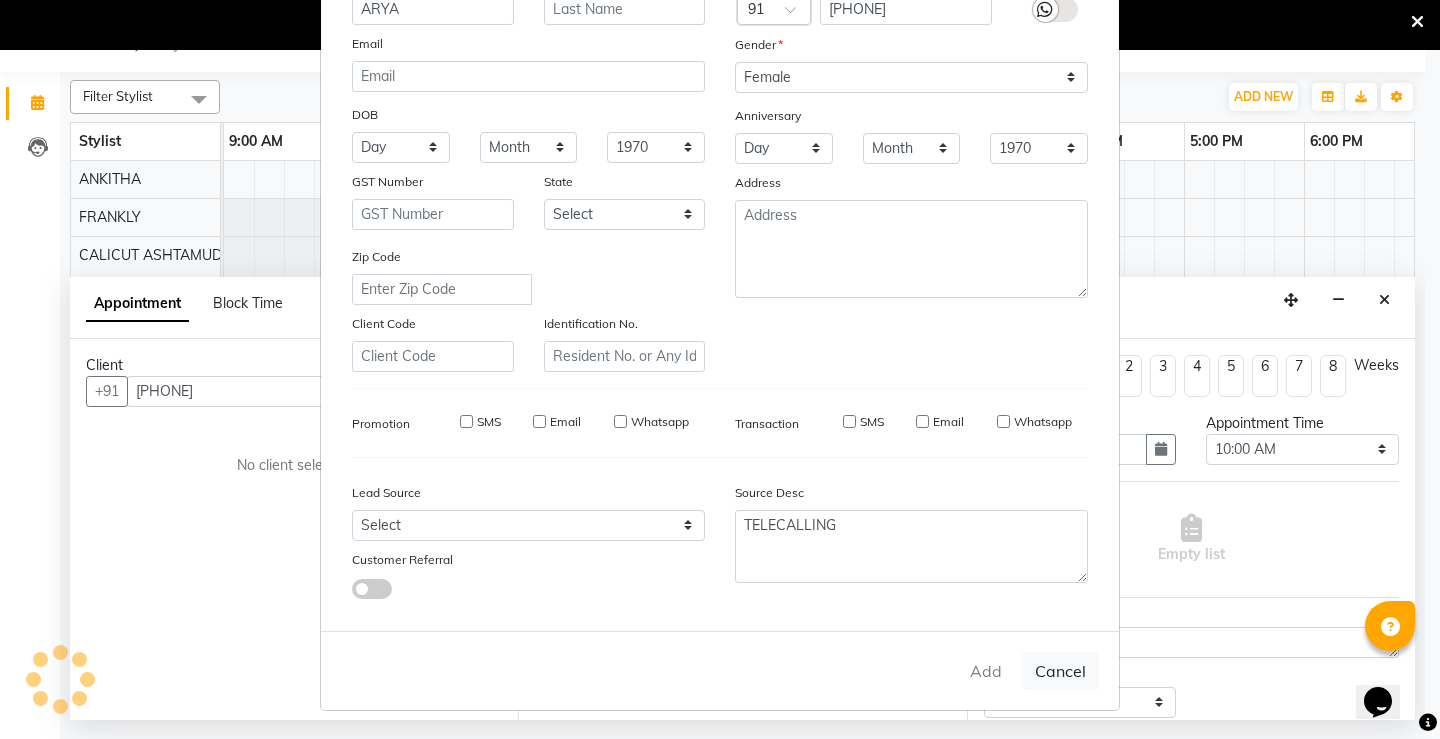 type on "70******88" 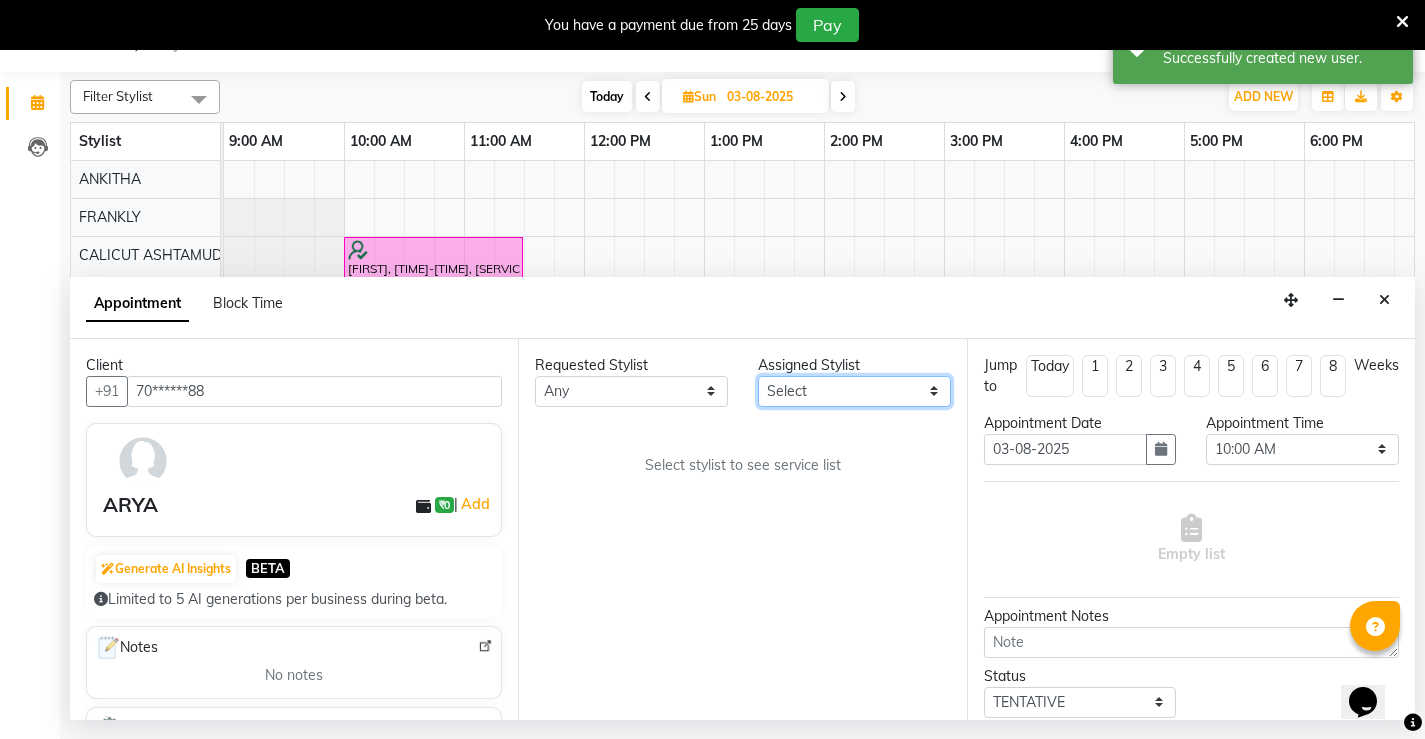 click on "Select Amala George AMBILI C ANJANA DAS ANKITHA Arya CALICUT ASHTAMUDI FRANKLY	 KRISHNA Nitesh Punam Gurung Sewan ali Sheela SUHANA  SHABU Titto" at bounding box center [854, 391] 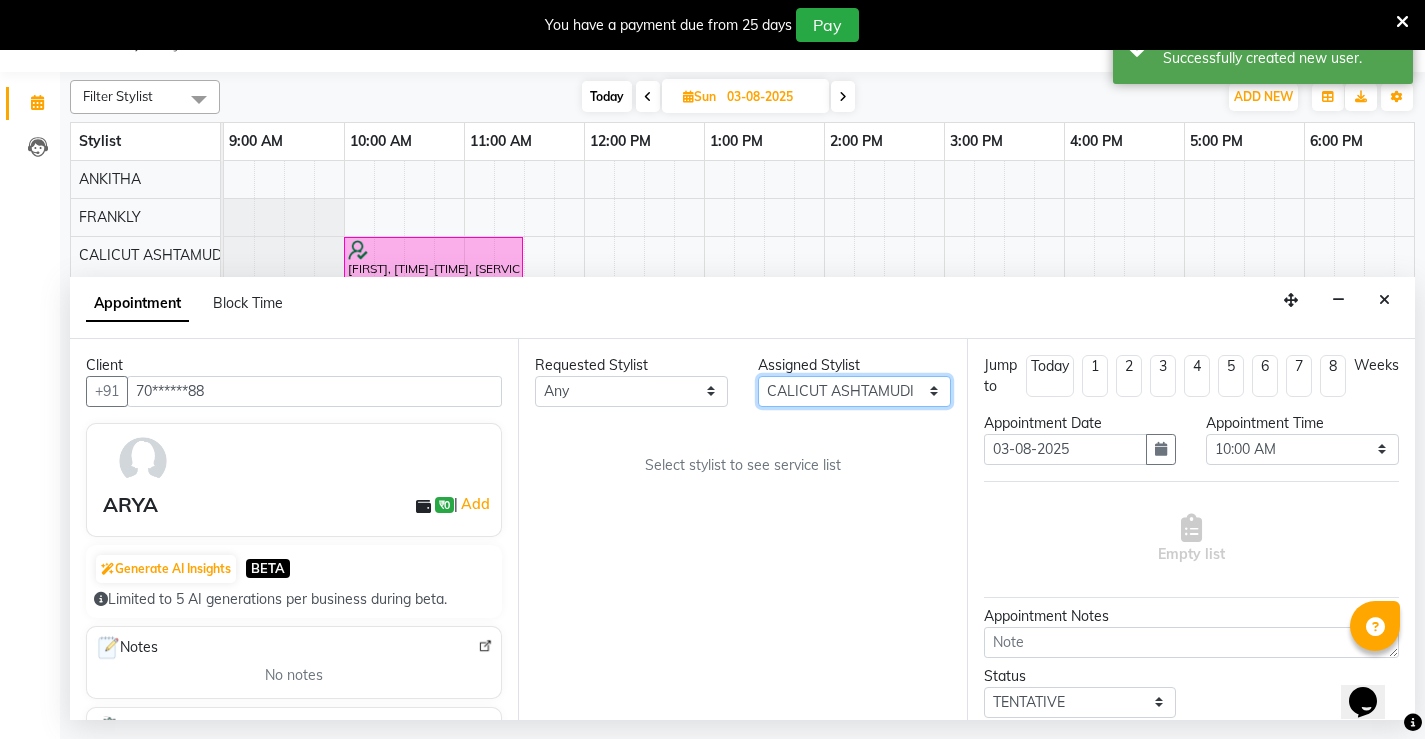 click on "Select Amala George AMBILI C ANJANA DAS ANKITHA Arya CALICUT ASHTAMUDI FRANKLY	 KRISHNA Nitesh Punam Gurung Sewan ali Sheela SUHANA  SHABU Titto" at bounding box center [854, 391] 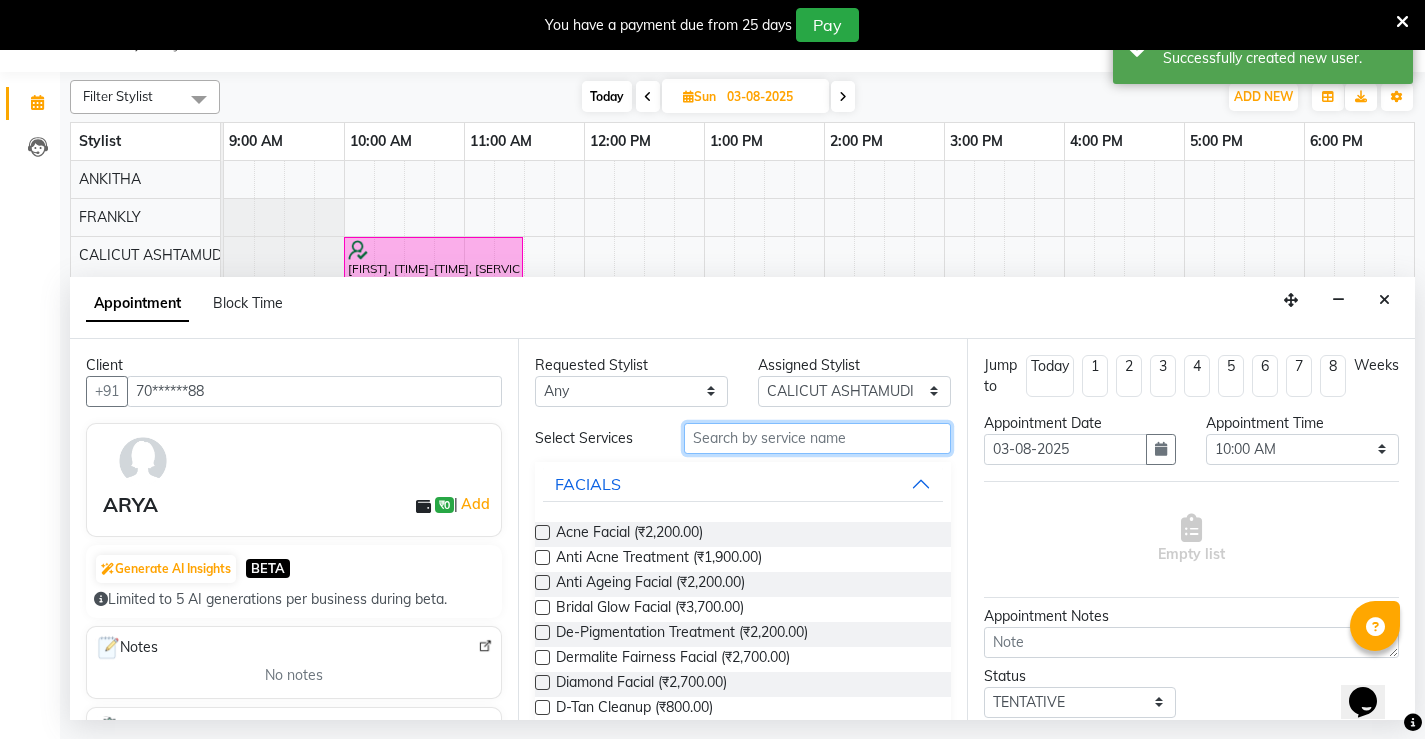click at bounding box center (817, 438) 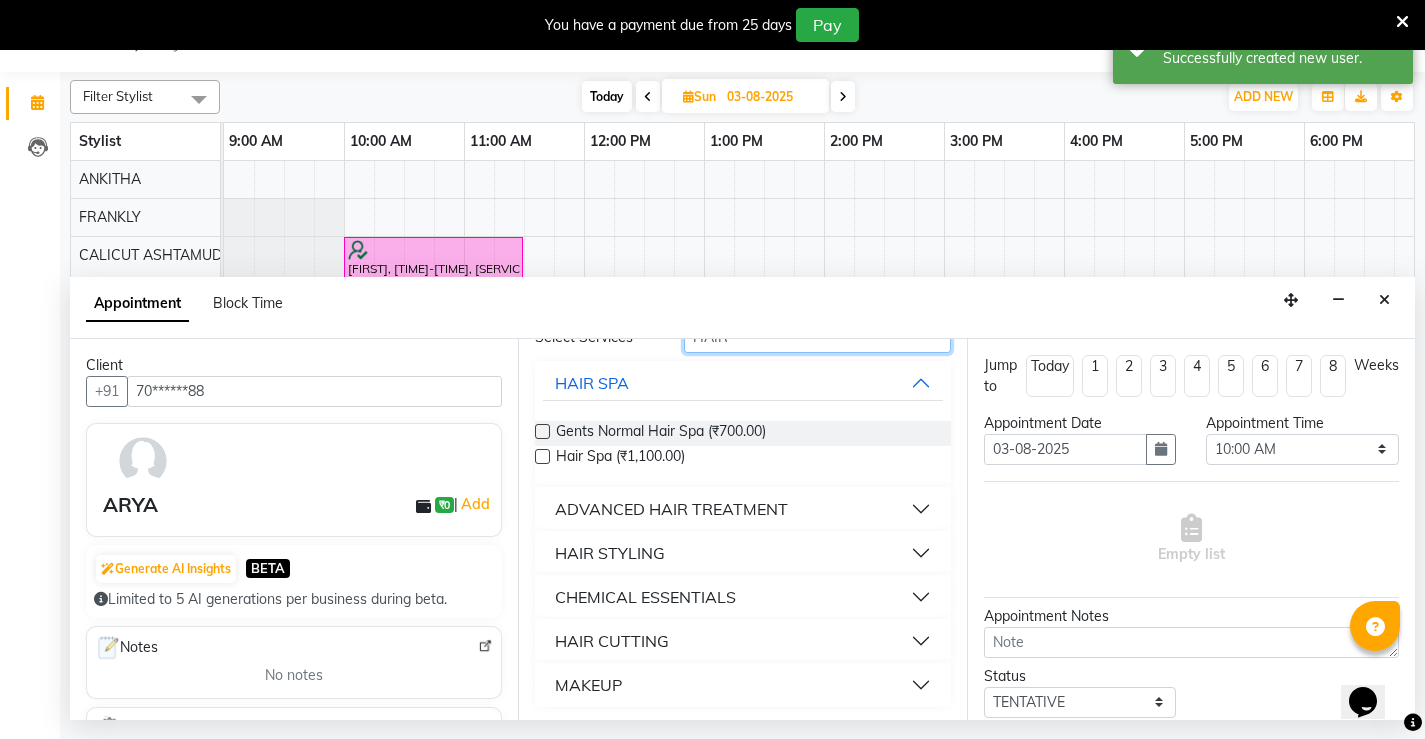 scroll, scrollTop: 104, scrollLeft: 0, axis: vertical 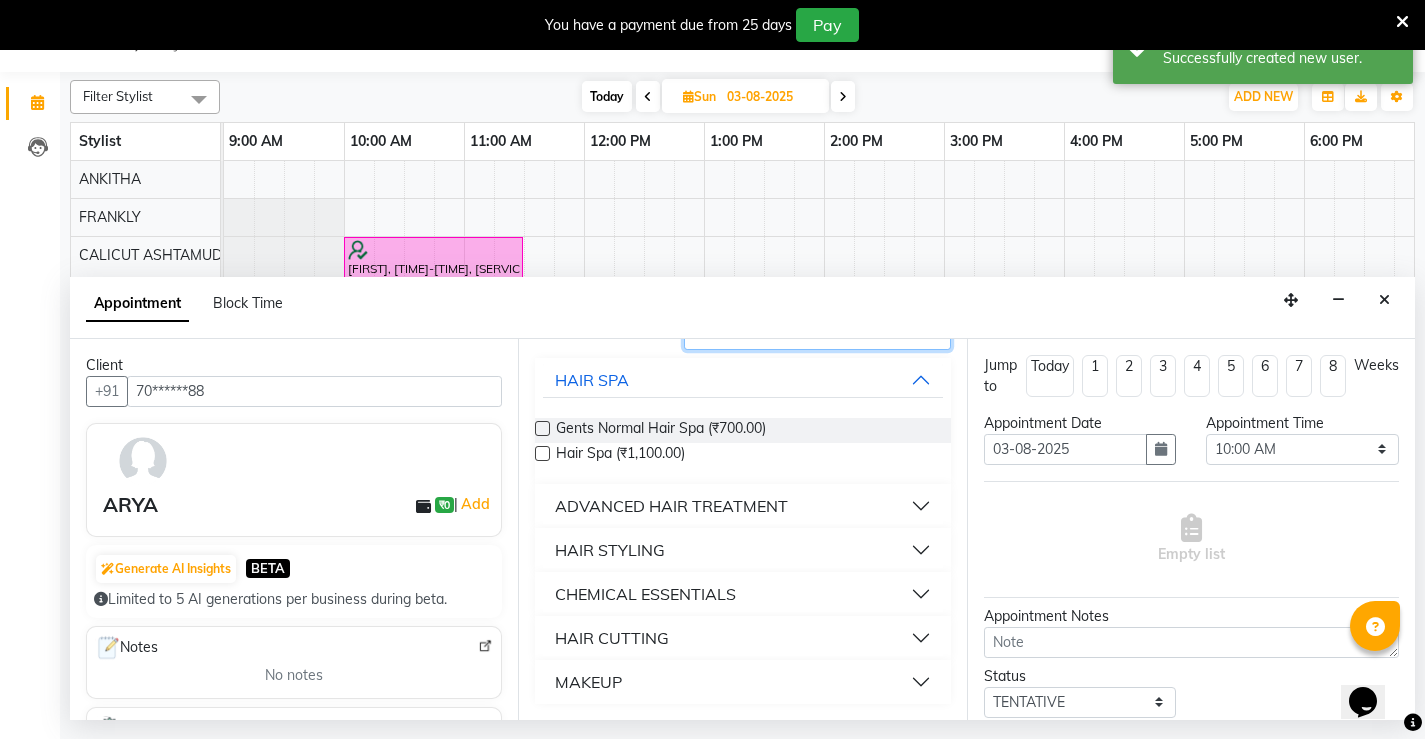 type on "HAIR" 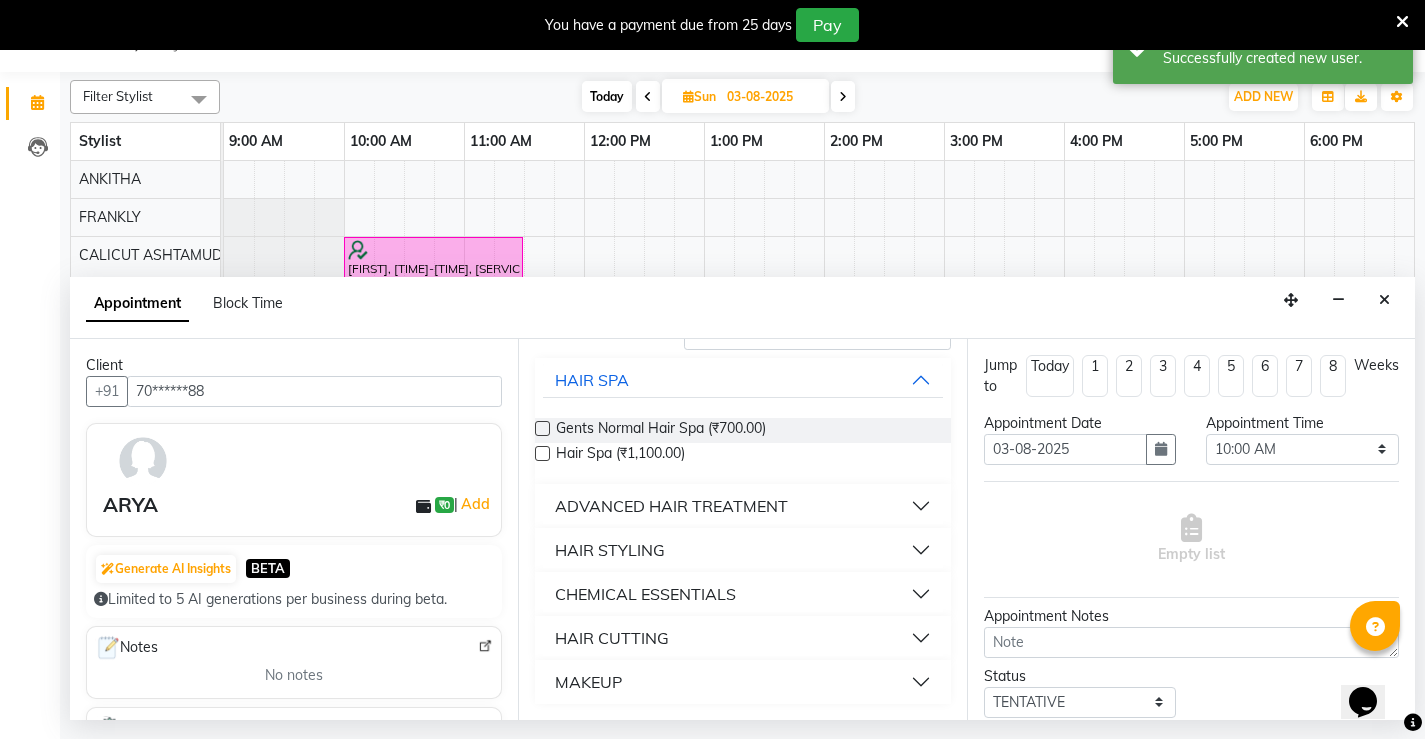 click on "HAIR CUTTING" at bounding box center [612, 638] 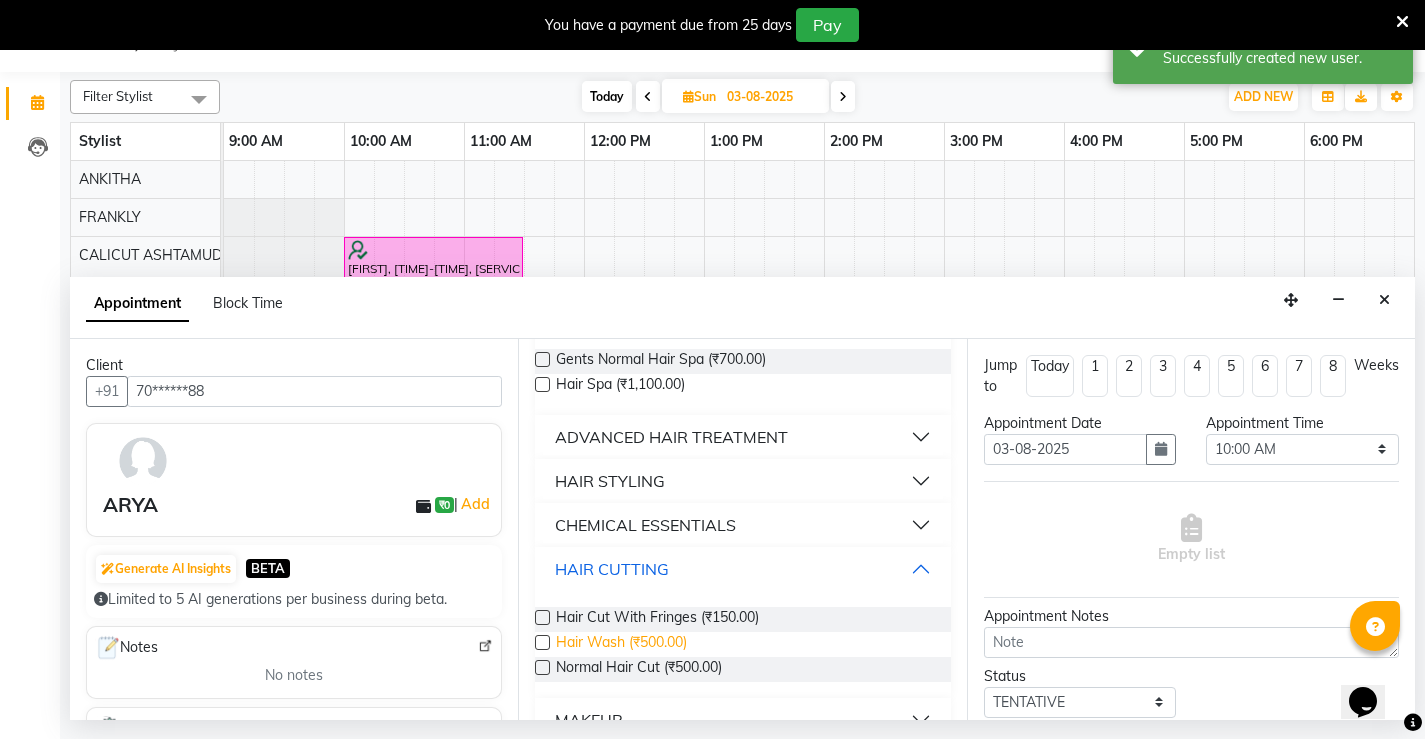 scroll, scrollTop: 204, scrollLeft: 0, axis: vertical 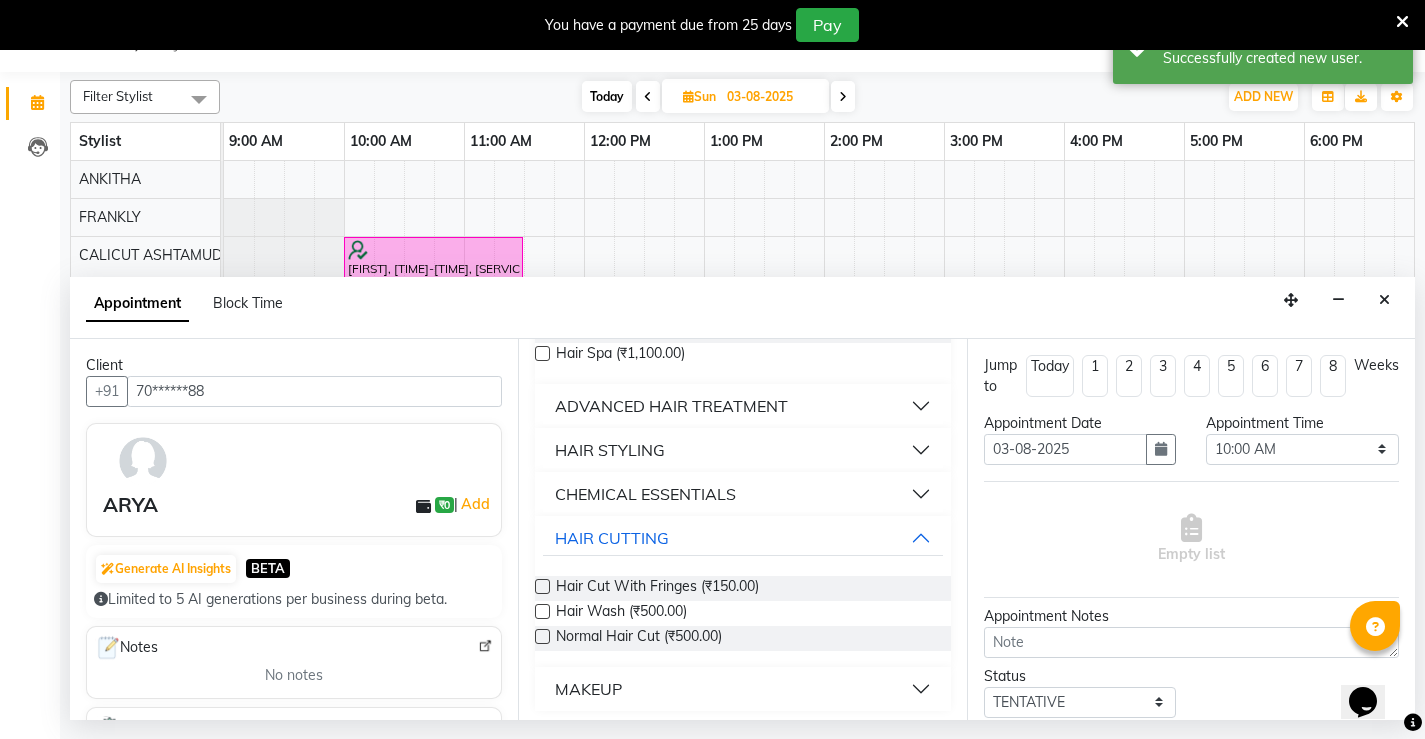 click at bounding box center [542, 636] 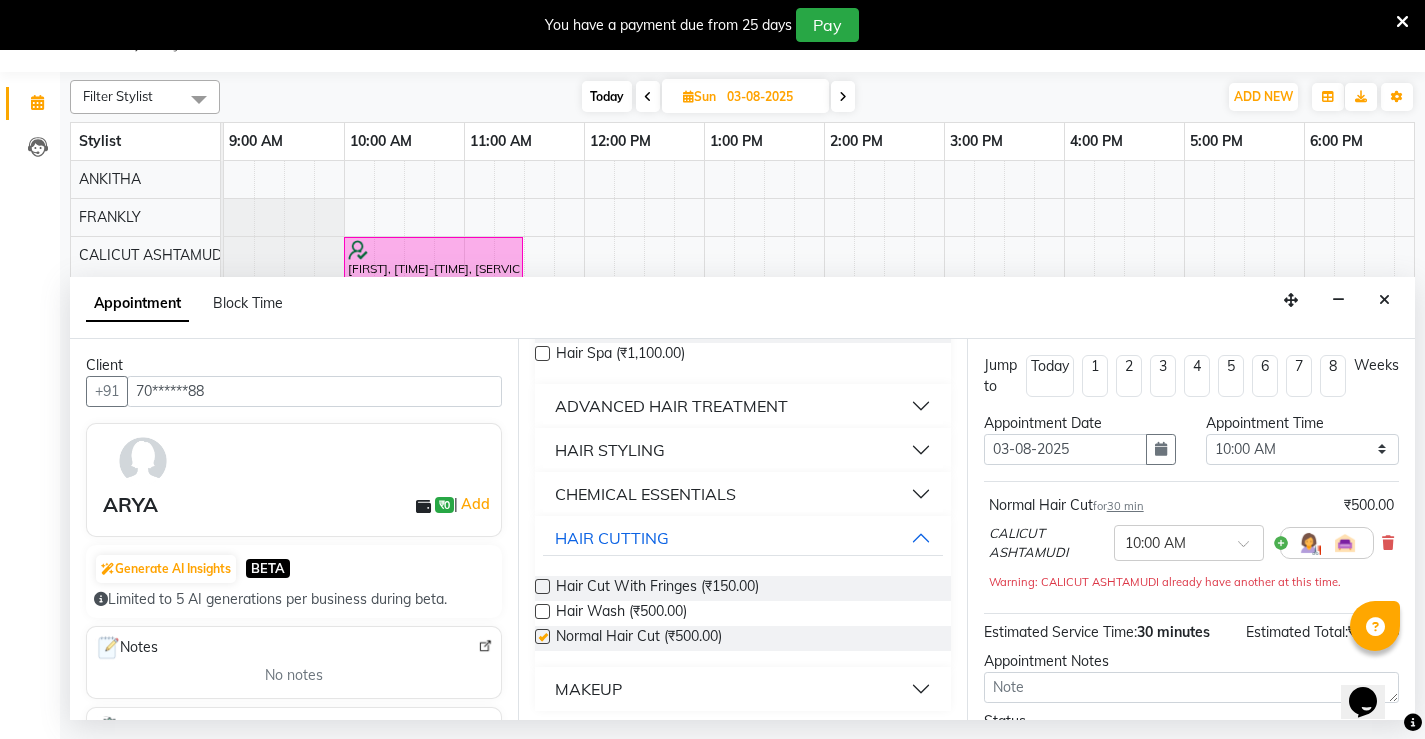 checkbox on "false" 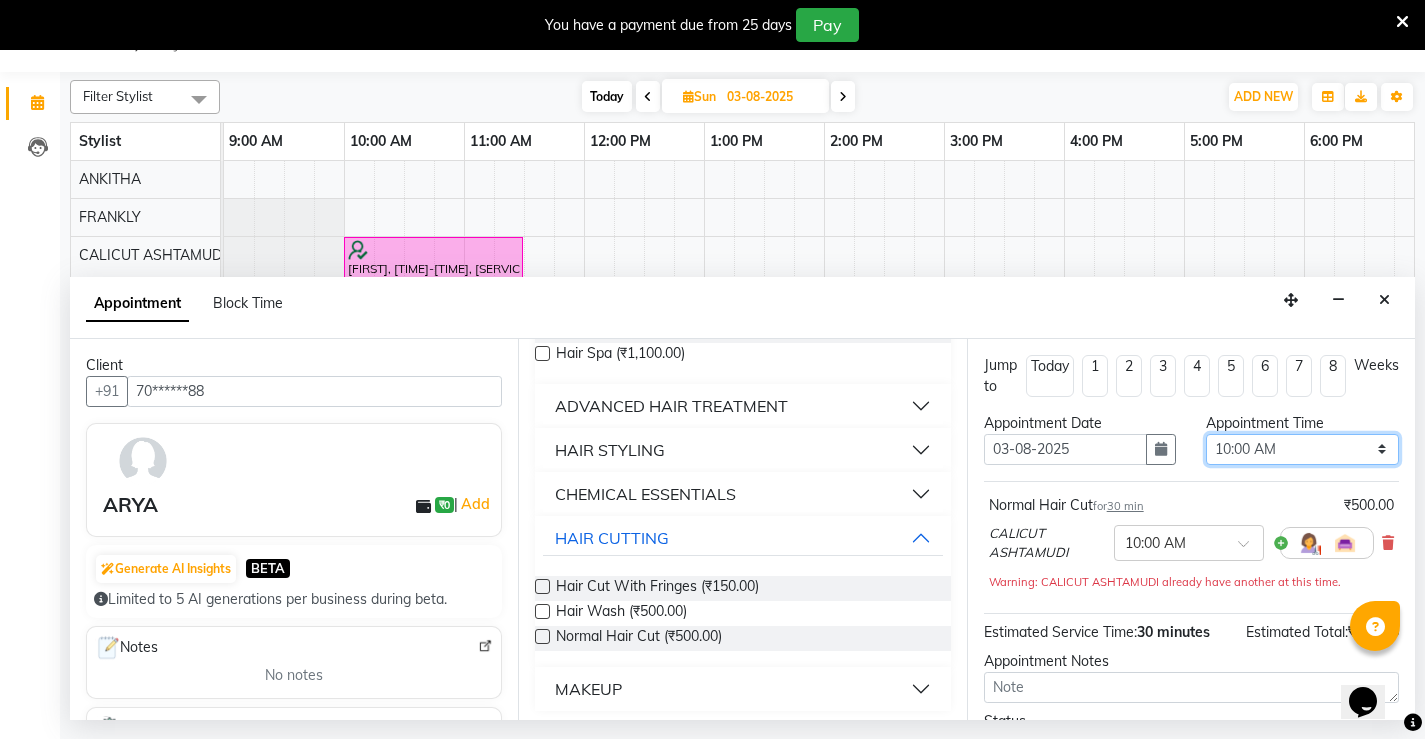click on "Select 10:00 AM 10:15 AM 10:30 AM 10:45 AM 11:00 AM 11:15 AM 11:30 AM 11:45 AM 12:00 PM 12:15 PM 12:30 PM 12:45 PM 01:00 PM 01:15 PM 01:30 PM 01:45 PM 02:00 PM 02:15 PM 02:30 PM 02:45 PM 03:00 PM 03:15 PM 03:30 PM 03:45 PM 04:00 PM 04:15 PM 04:30 PM 04:45 PM 05:00 PM 05:15 PM 05:30 PM 05:45 PM 06:00 PM 06:15 PM 06:30 PM 06:45 PM 07:00 PM 07:15 PM 07:30 PM 07:45 PM 08:00 PM 08:15 PM 08:30 PM 08:45 PM 09:00 PM 09:15 PM 09:30 PM 09:45 PM 10:00 PM 10:15 PM 10:30 PM 10:45 PM 11:00 PM" at bounding box center (1302, 449) 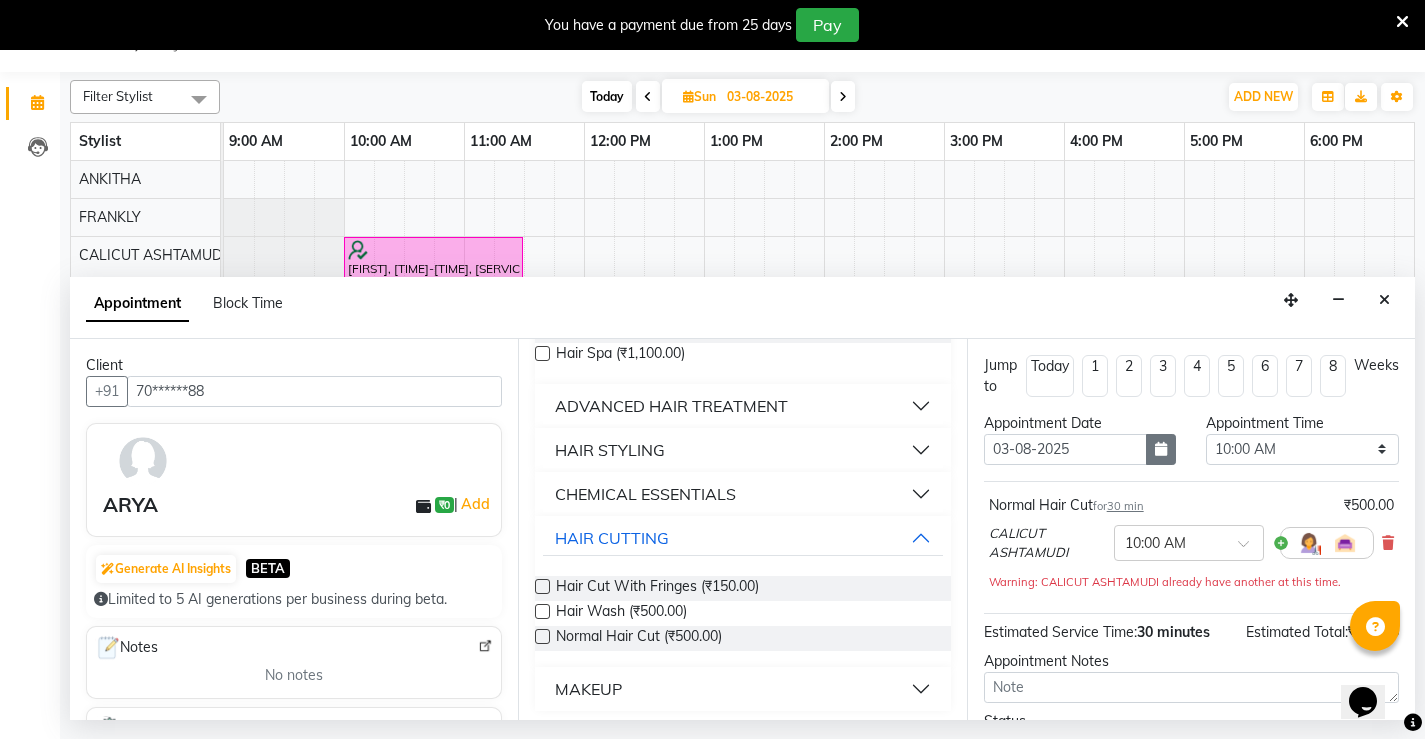 click at bounding box center (1161, 449) 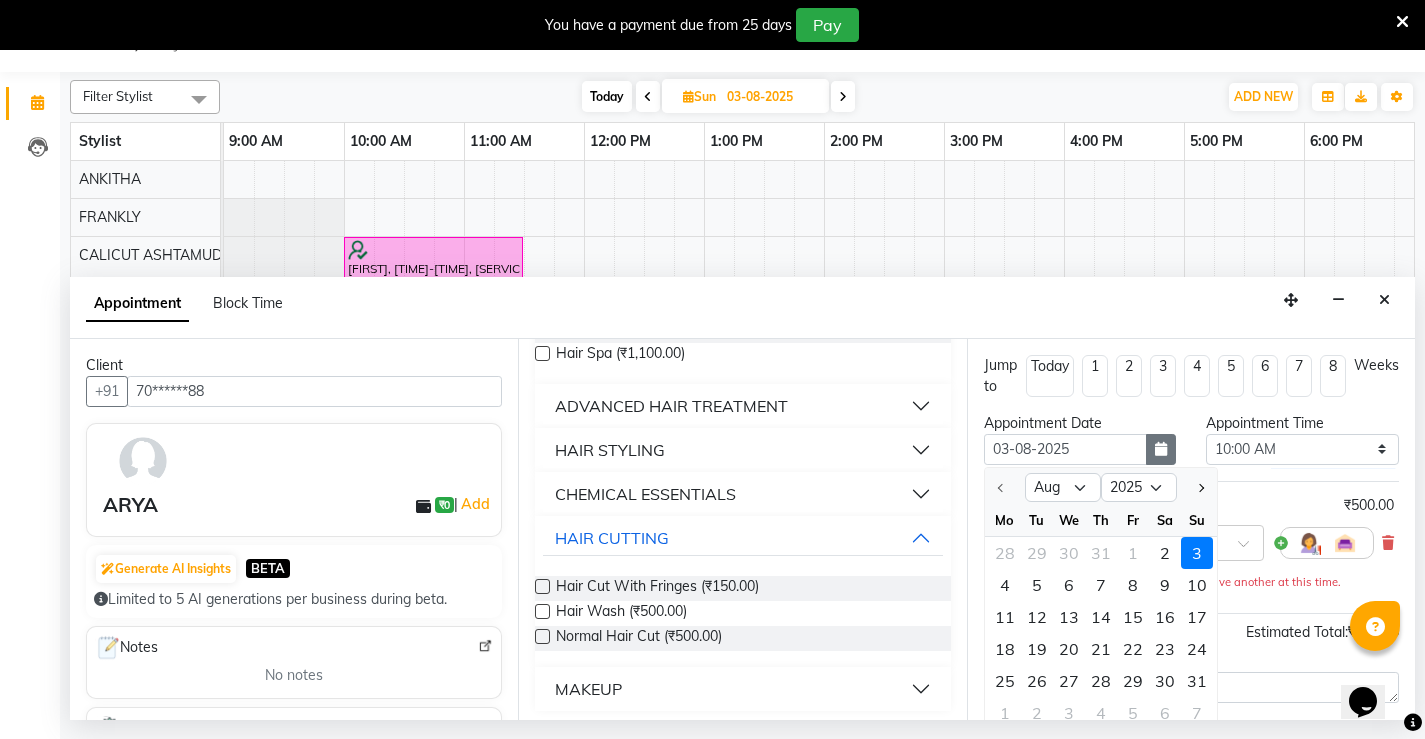 click at bounding box center (1161, 449) 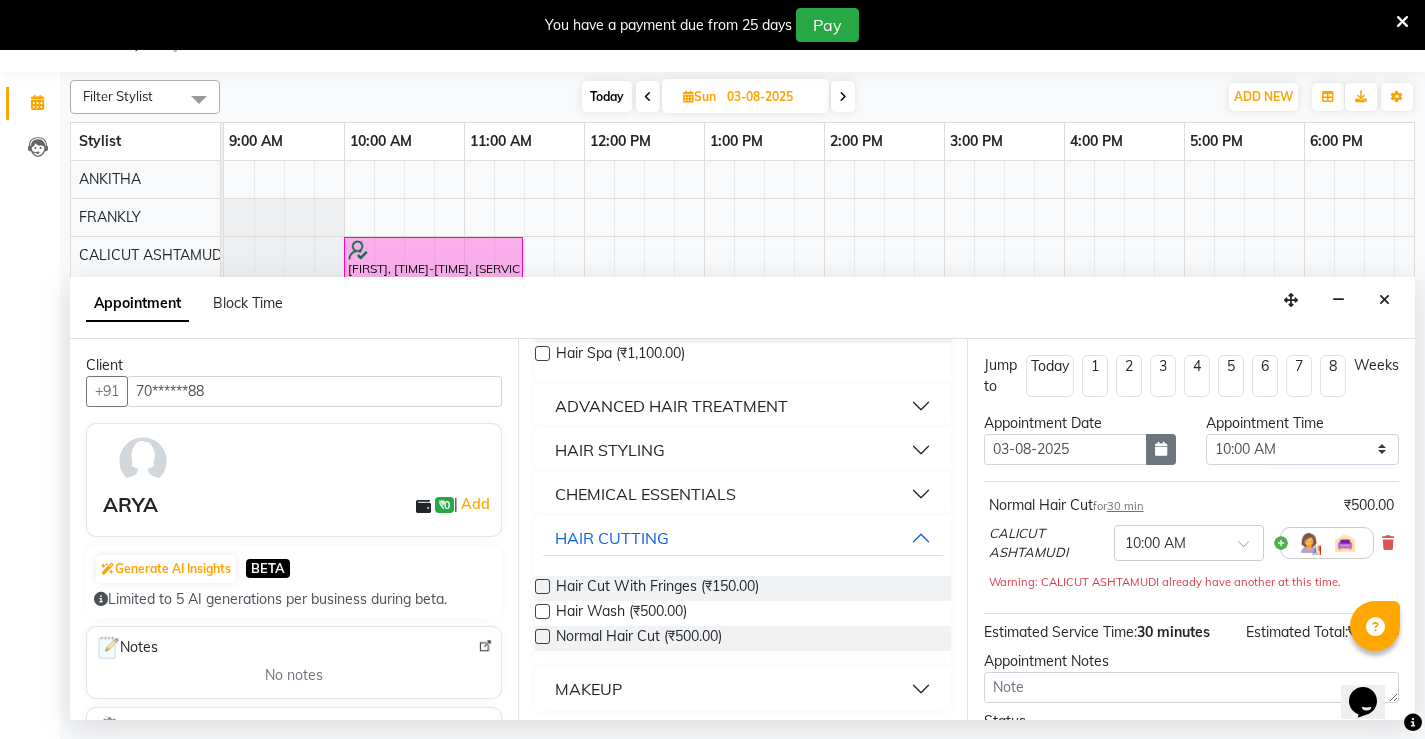click at bounding box center (1161, 449) 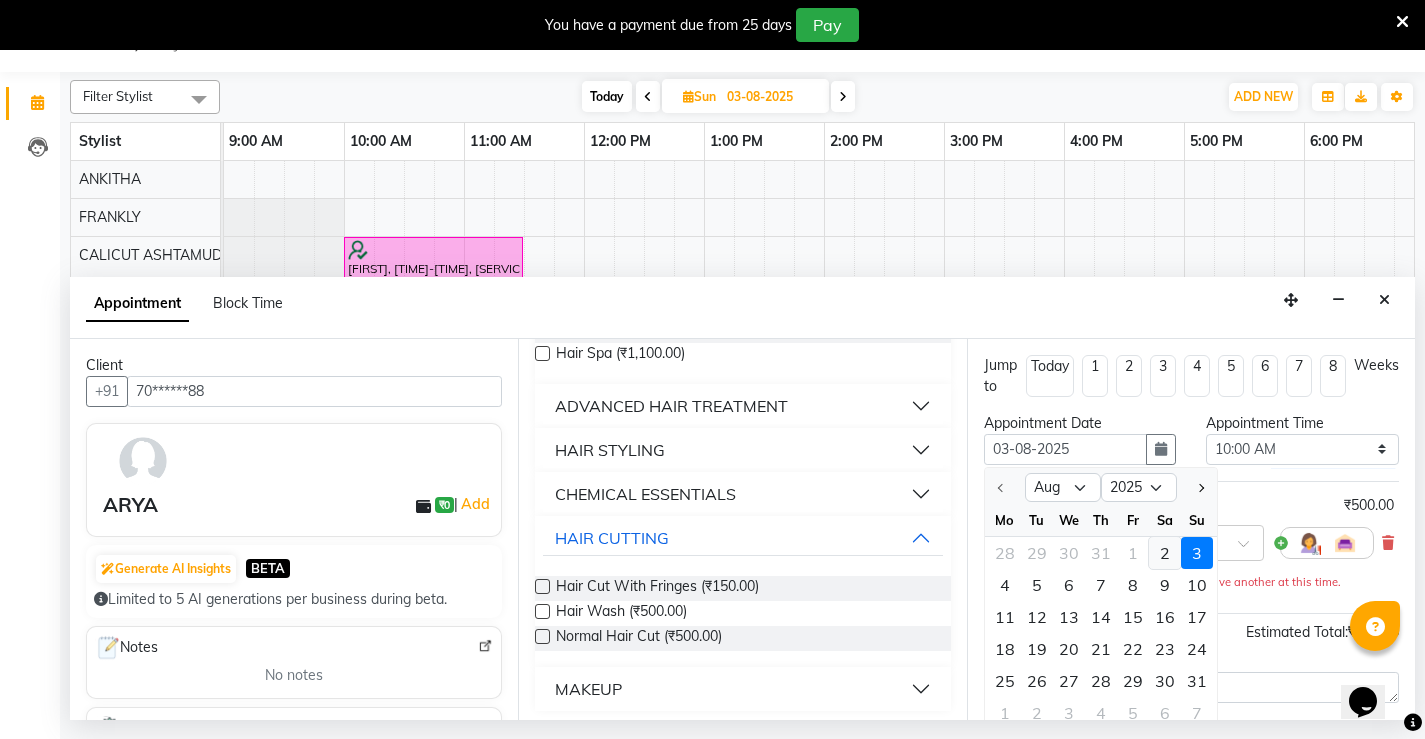 click on "2" at bounding box center [1165, 553] 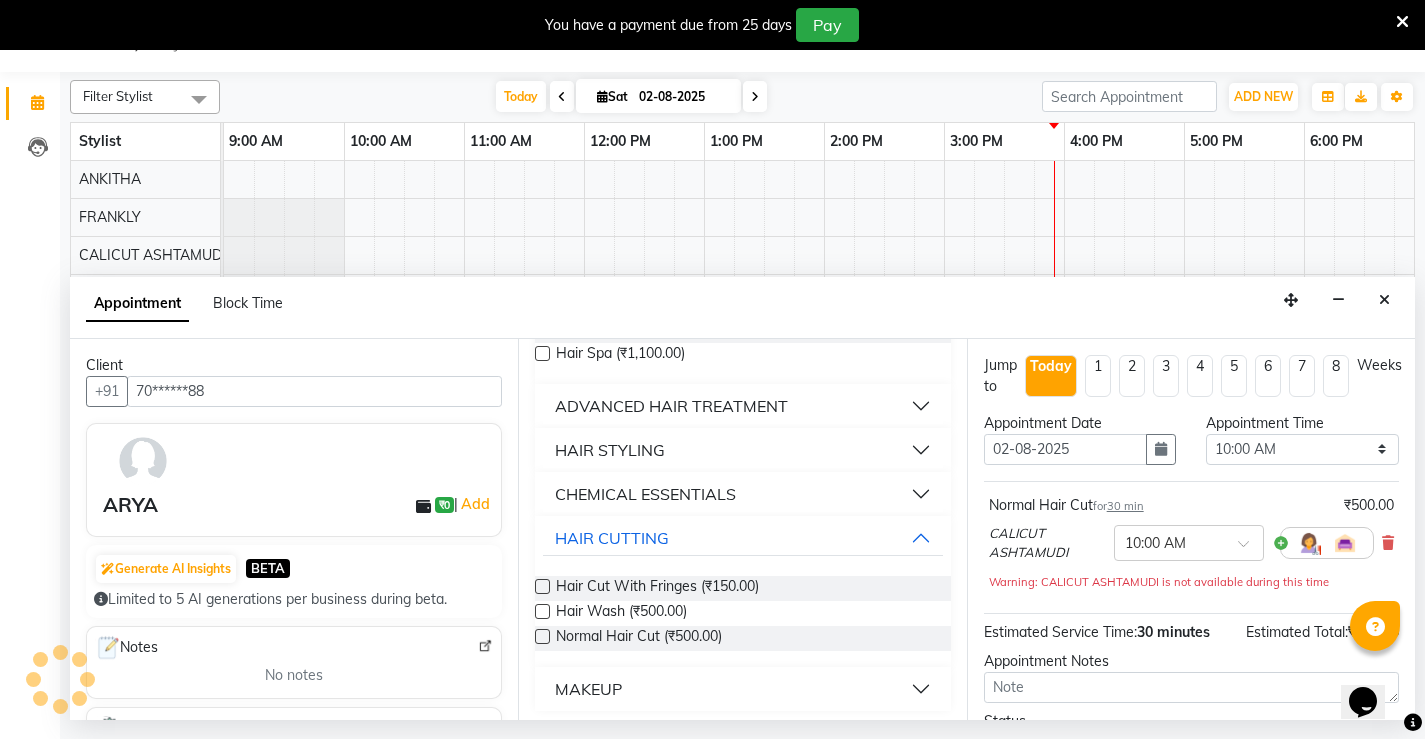 scroll, scrollTop: 0, scrollLeft: 610, axis: horizontal 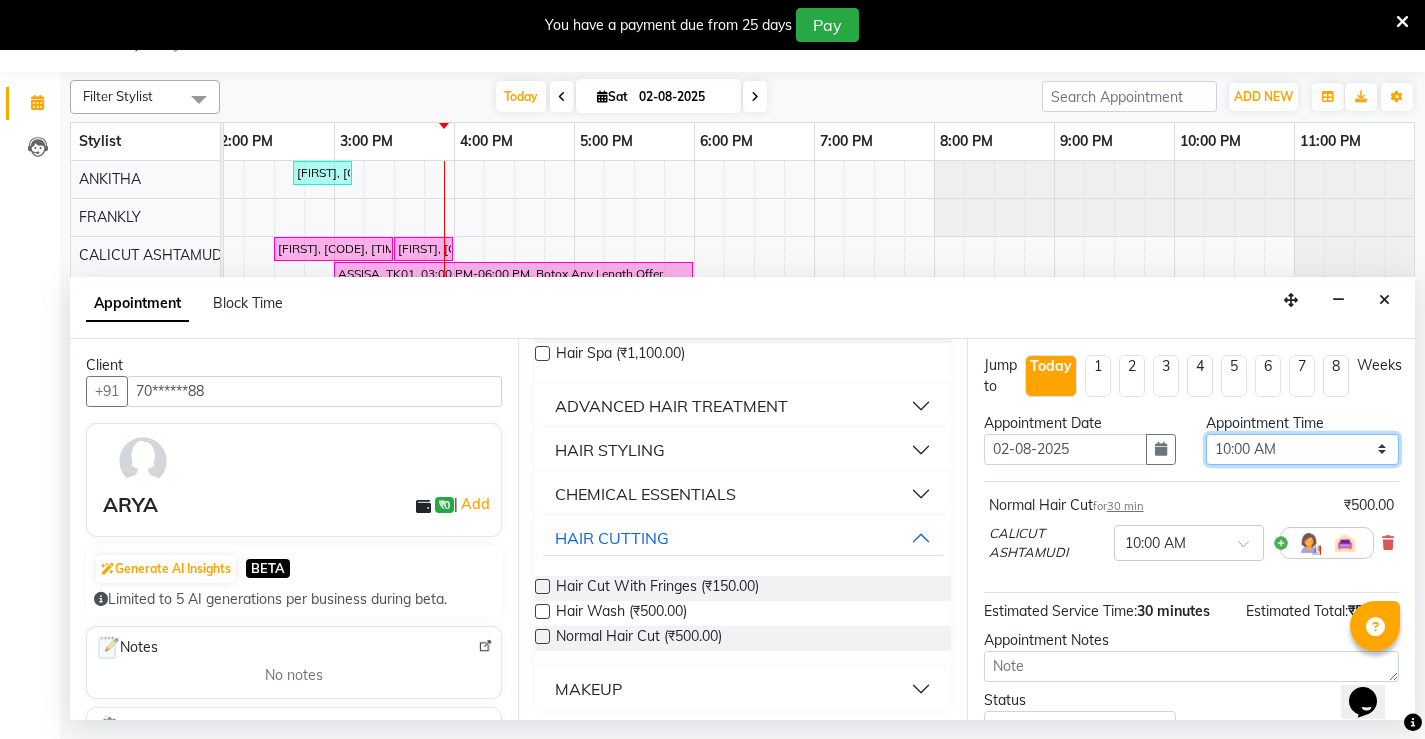 click on "Select 10:00 AM 10:15 AM 10:30 AM 10:45 AM 11:00 AM 11:15 AM 11:30 AM 11:45 AM 12:00 PM 12:15 PM 12:30 PM 12:45 PM 01:00 PM 01:15 PM 01:30 PM 01:45 PM 02:00 PM 02:15 PM 02:30 PM 02:45 PM 03:00 PM 03:15 PM 03:30 PM 03:45 PM 04:00 PM 04:15 PM 04:30 PM 04:45 PM 05:00 PM 05:15 PM 05:30 PM 05:45 PM 06:00 PM 06:15 PM 06:30 PM 06:45 PM 07:00 PM 07:15 PM 07:30 PM 07:45 PM 08:00 PM 08:15 PM 08:30 PM 08:45 PM 09:00 PM 09:15 PM 09:30 PM 09:45 PM 10:00 PM 10:15 PM 10:30 PM 10:45 PM 11:00 PM" at bounding box center (1302, 449) 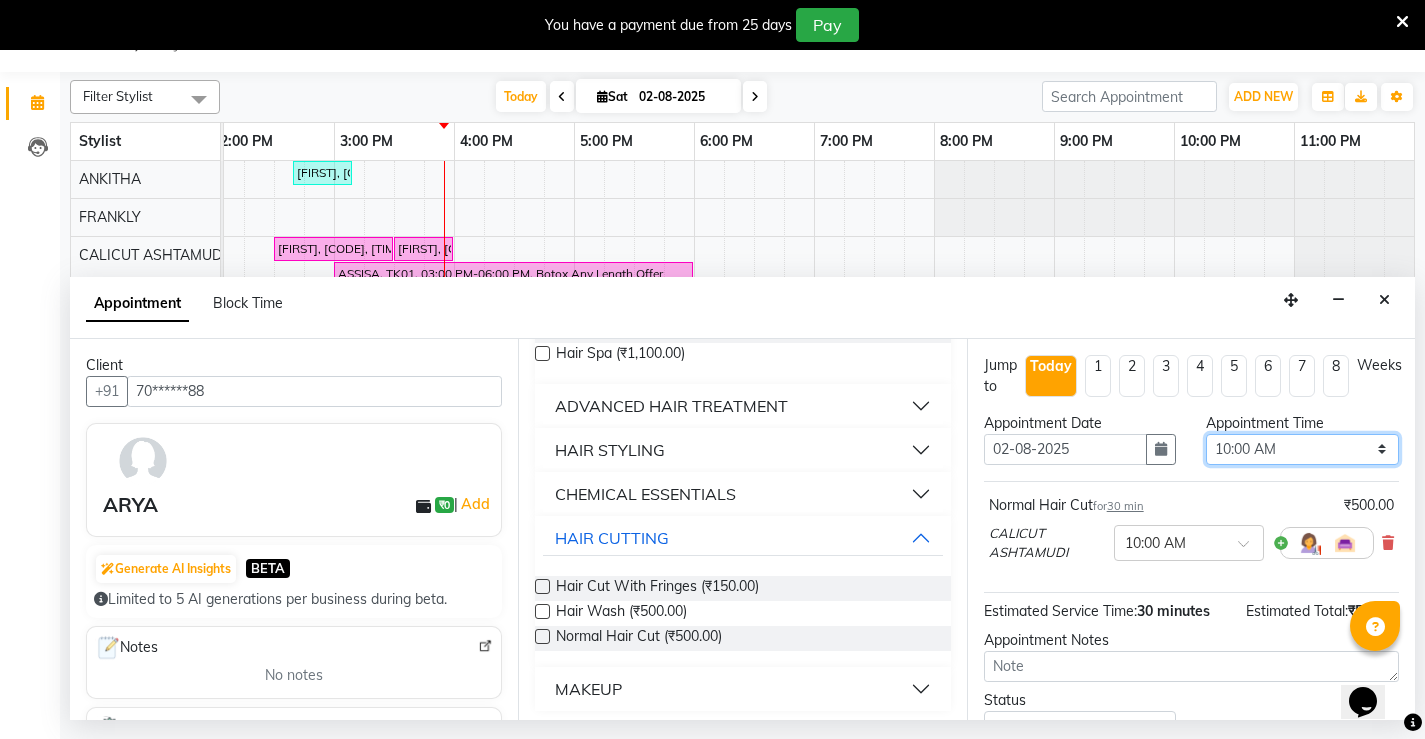 select on "1080" 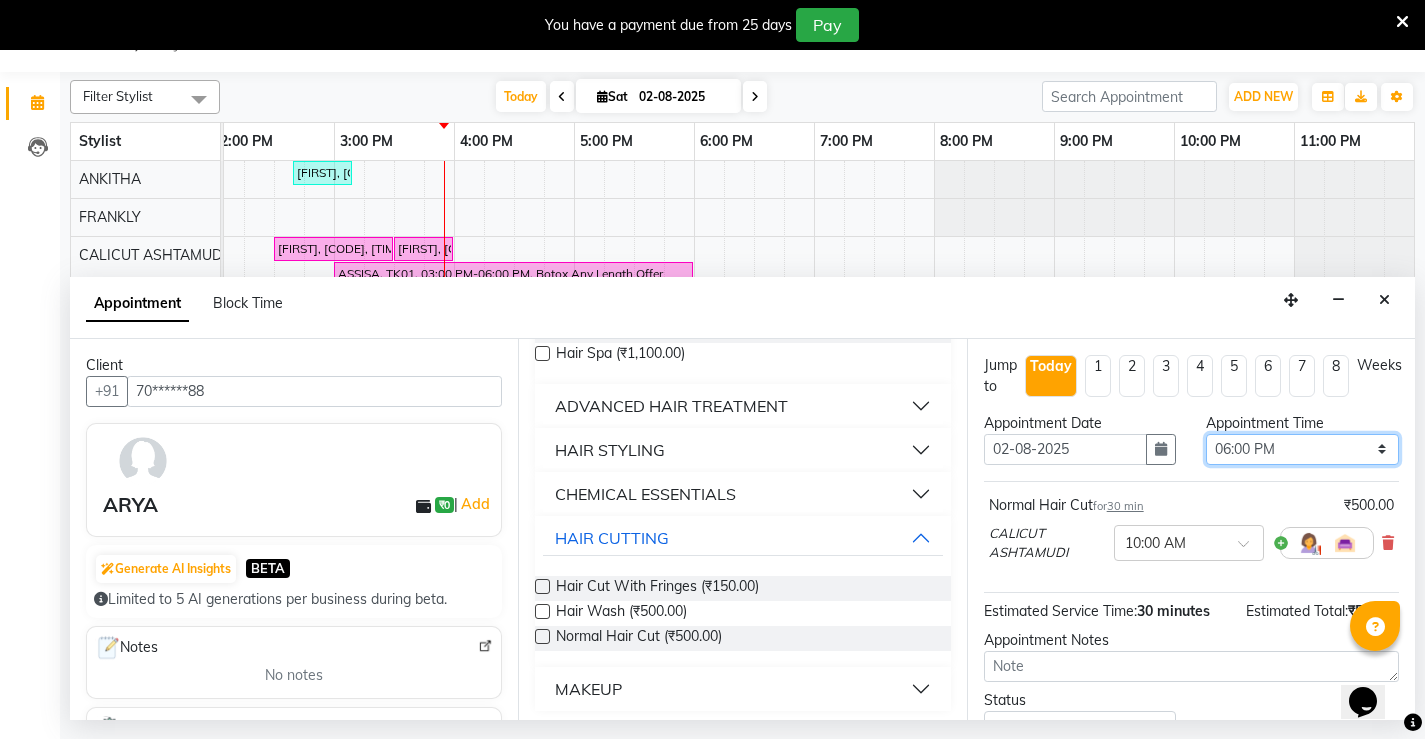 click on "Select 10:00 AM 10:15 AM 10:30 AM 10:45 AM 11:00 AM 11:15 AM 11:30 AM 11:45 AM 12:00 PM 12:15 PM 12:30 PM 12:45 PM 01:00 PM 01:15 PM 01:30 PM 01:45 PM 02:00 PM 02:15 PM 02:30 PM 02:45 PM 03:00 PM 03:15 PM 03:30 PM 03:45 PM 04:00 PM 04:15 PM 04:30 PM 04:45 PM 05:00 PM 05:15 PM 05:30 PM 05:45 PM 06:00 PM 06:15 PM 06:30 PM 06:45 PM 07:00 PM 07:15 PM 07:30 PM 07:45 PM 08:00 PM 08:15 PM 08:30 PM 08:45 PM 09:00 PM 09:15 PM 09:30 PM 09:45 PM 10:00 PM 10:15 PM 10:30 PM 10:45 PM 11:00 PM" at bounding box center [1302, 449] 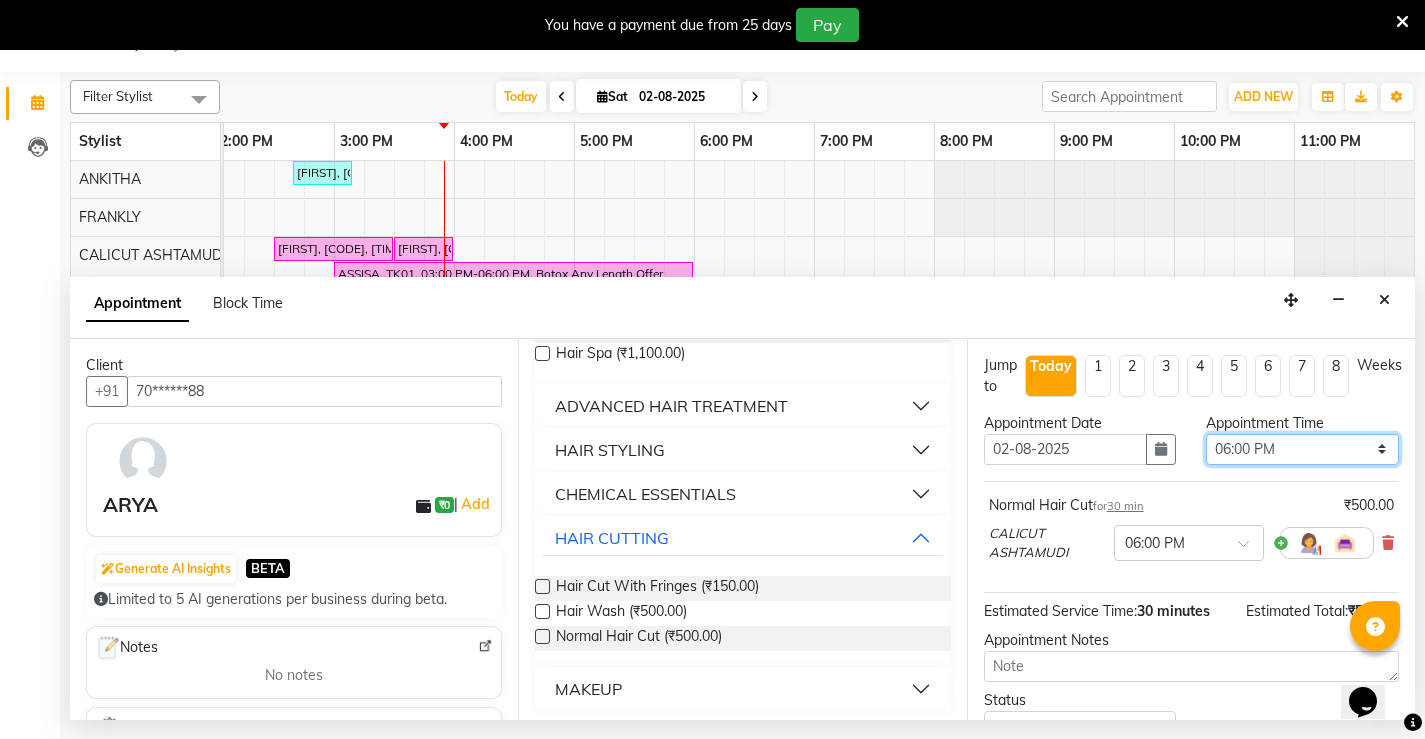 scroll, scrollTop: 148, scrollLeft: 0, axis: vertical 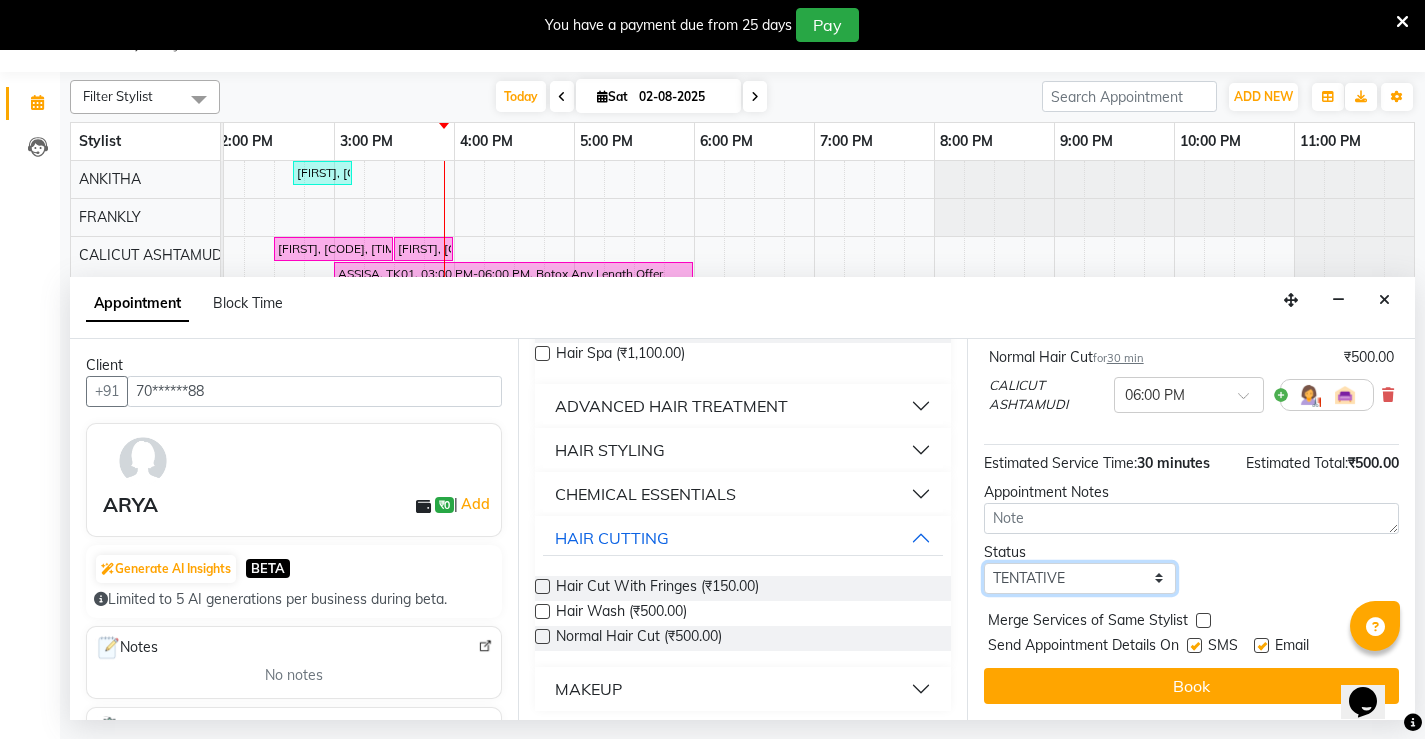 click on "Select TENTATIVE CONFIRM CHECK-IN UPCOMING" at bounding box center [1080, 578] 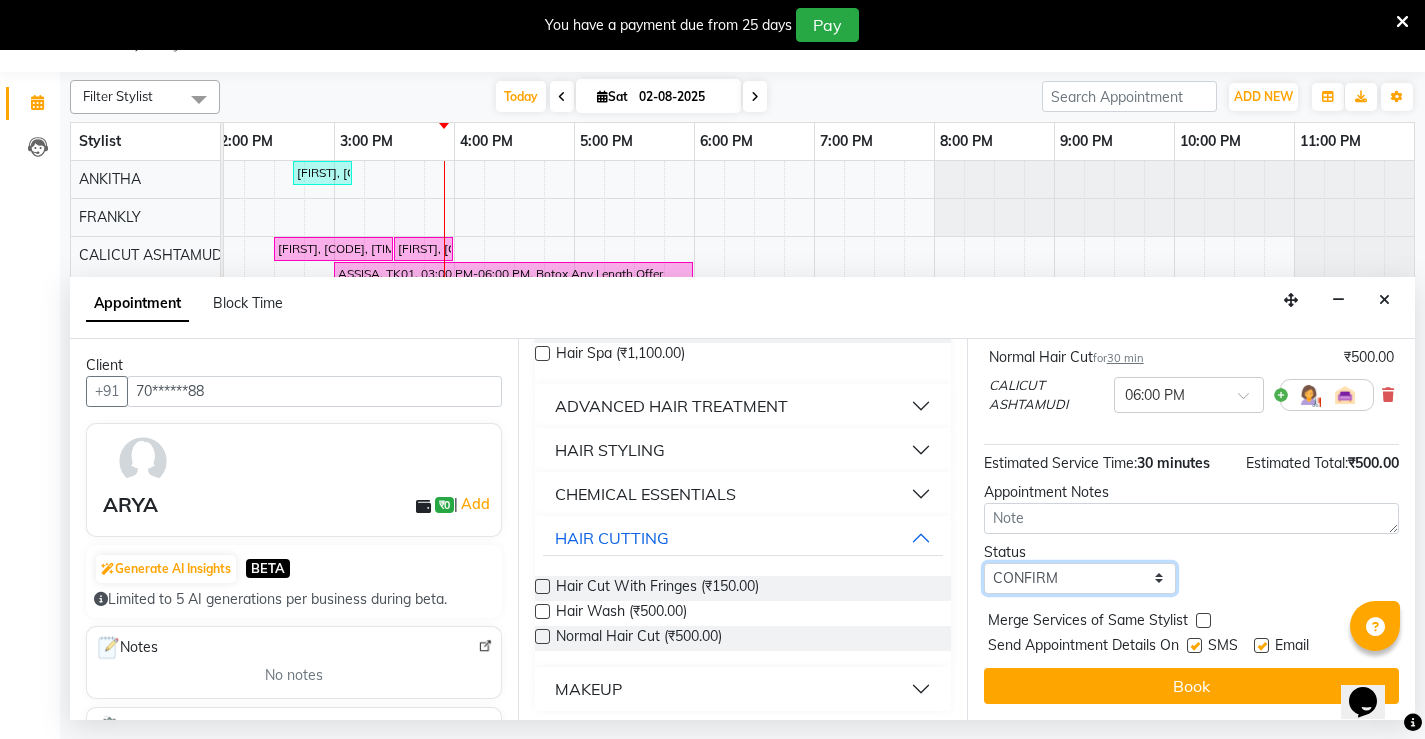 click on "Select TENTATIVE CONFIRM CHECK-IN UPCOMING" at bounding box center (1080, 578) 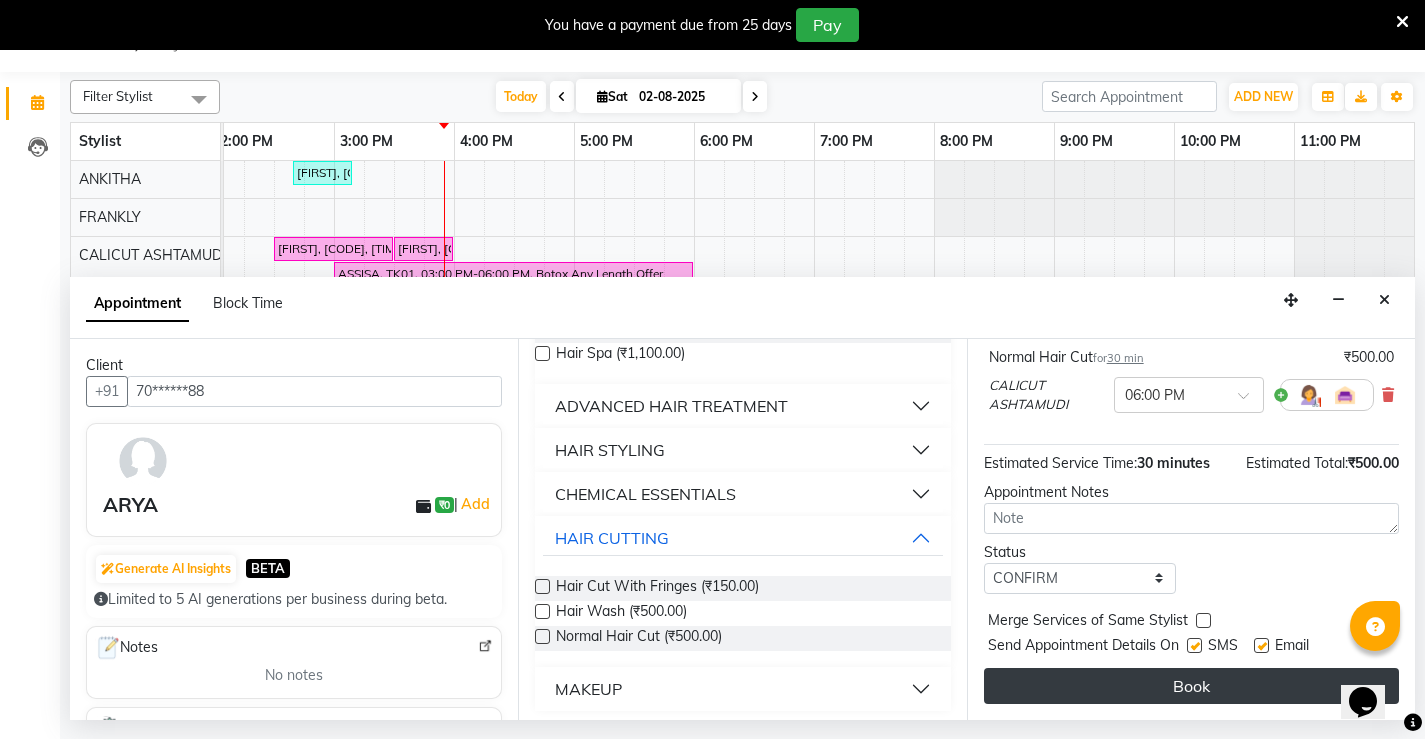 click on "Book" at bounding box center [1191, 686] 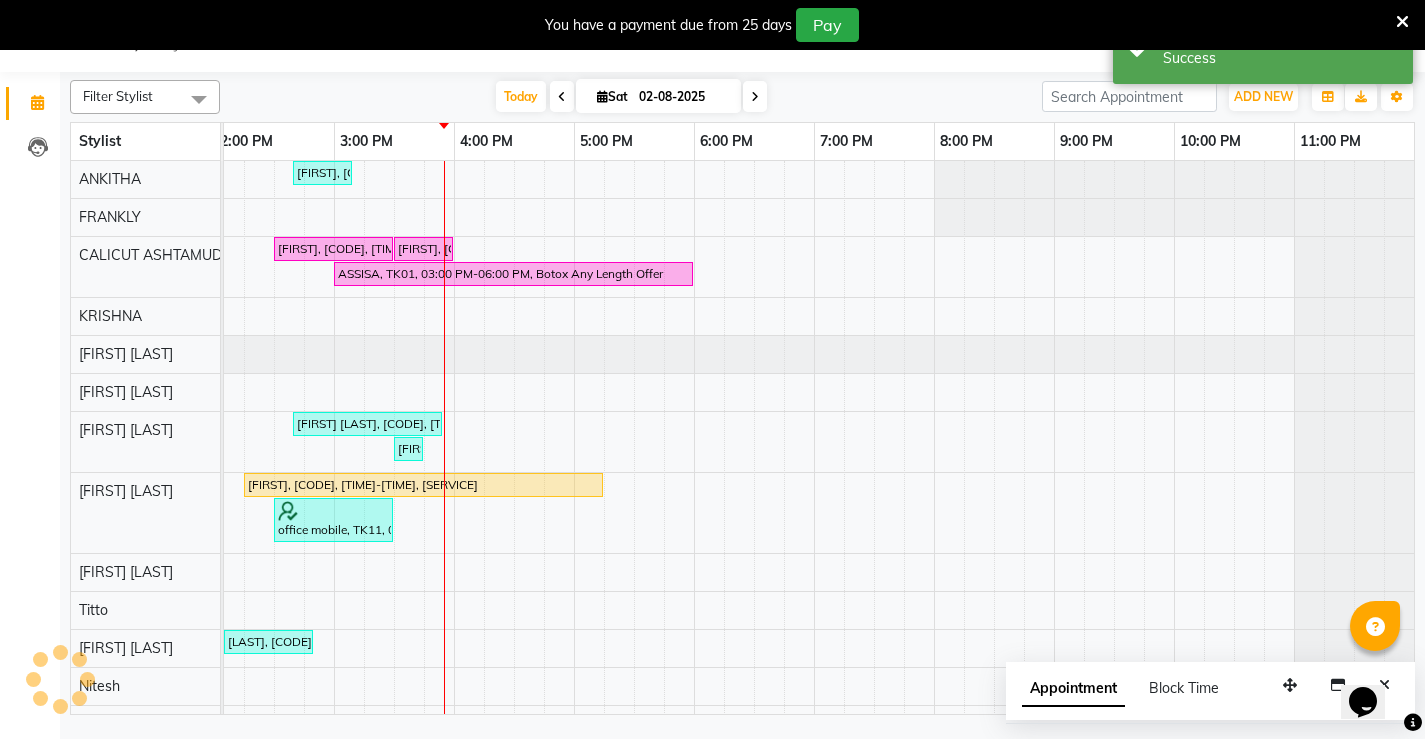 scroll, scrollTop: 0, scrollLeft: 0, axis: both 